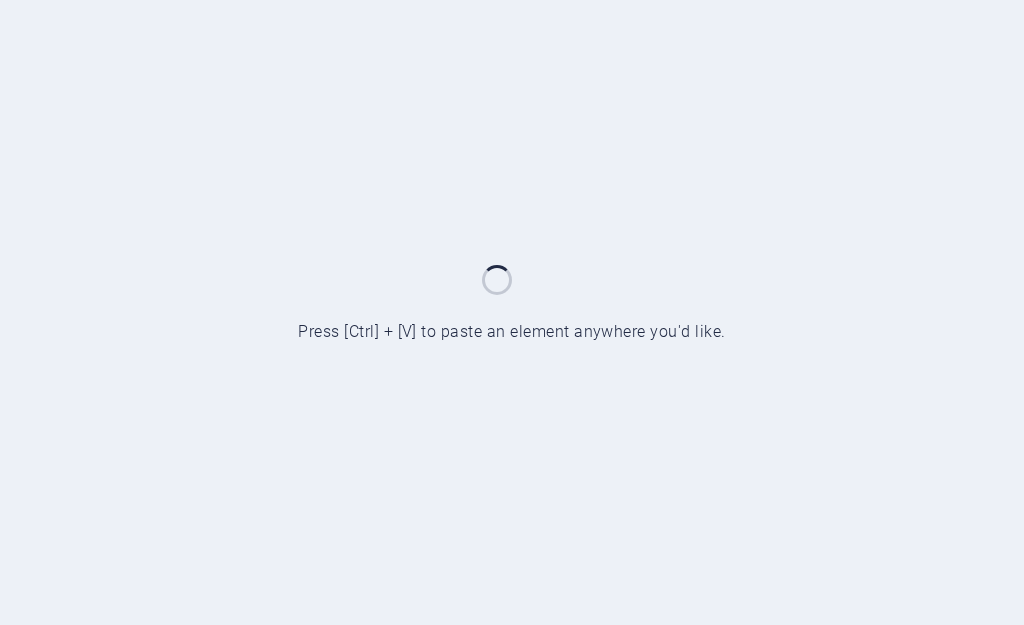 scroll, scrollTop: 0, scrollLeft: 0, axis: both 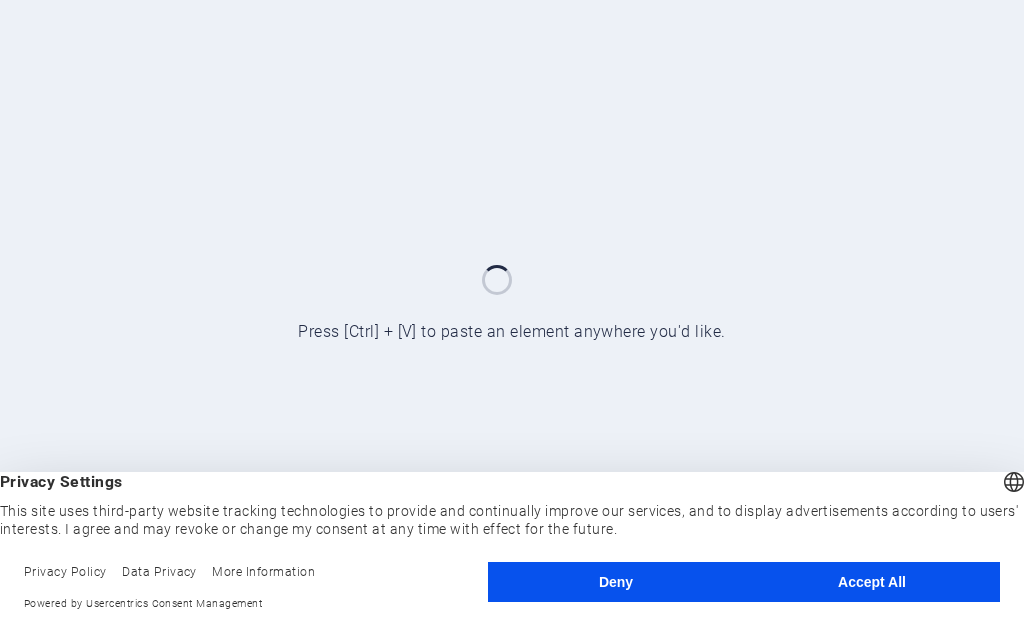 click on "Accept All" at bounding box center [872, 582] 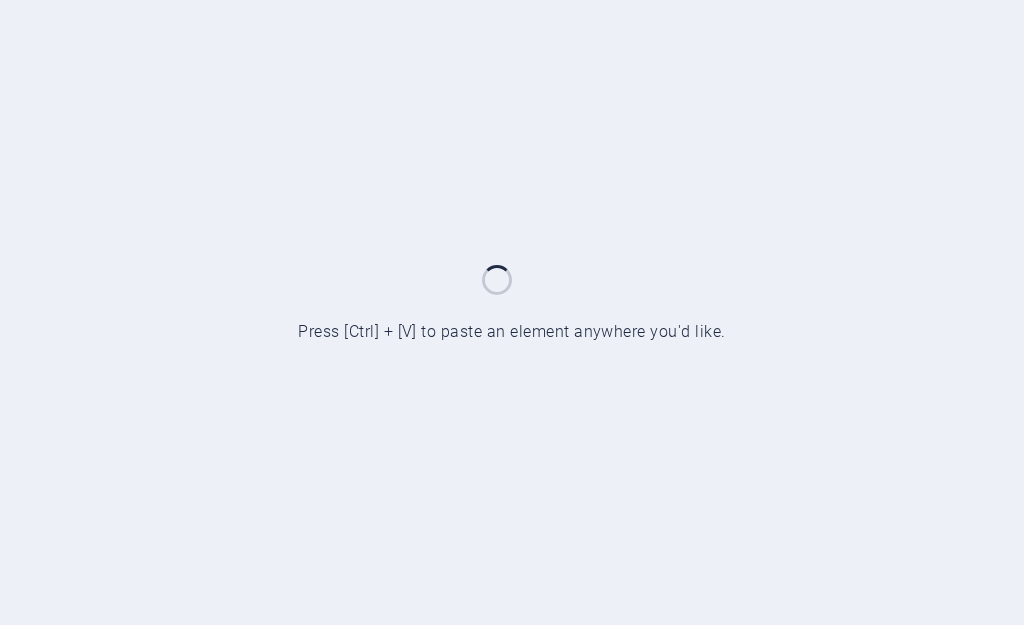 scroll, scrollTop: 0, scrollLeft: 0, axis: both 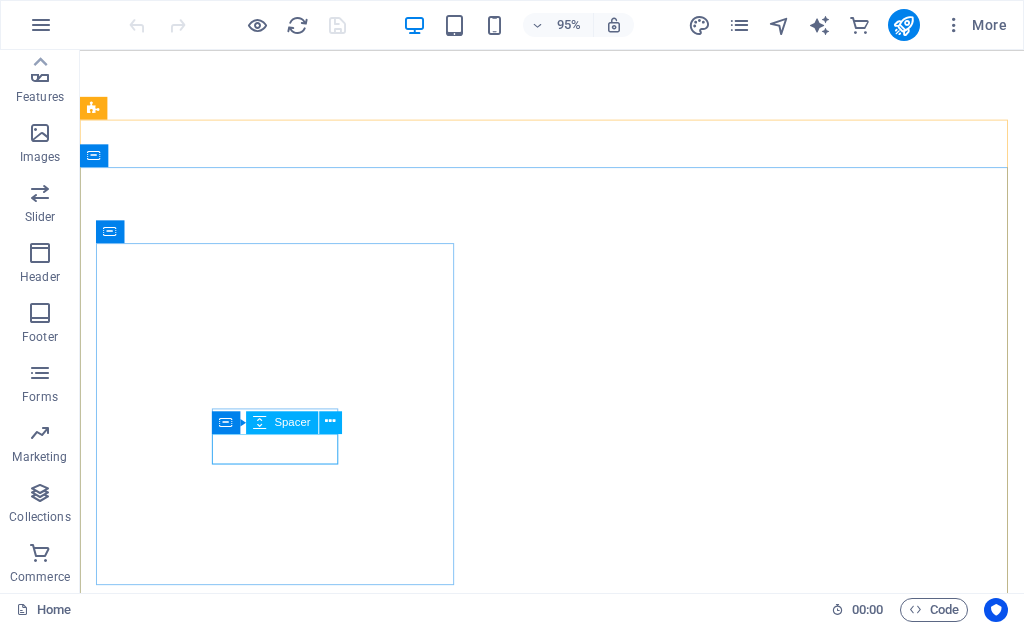 click on "Spacer" at bounding box center [293, 421] 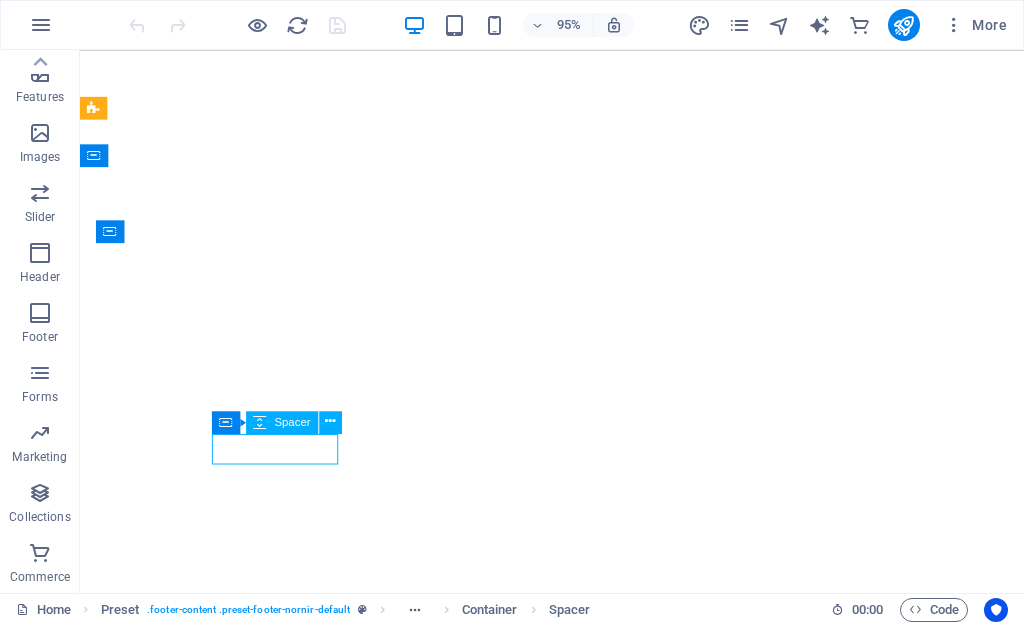 click on "Spacer" at bounding box center [282, 422] 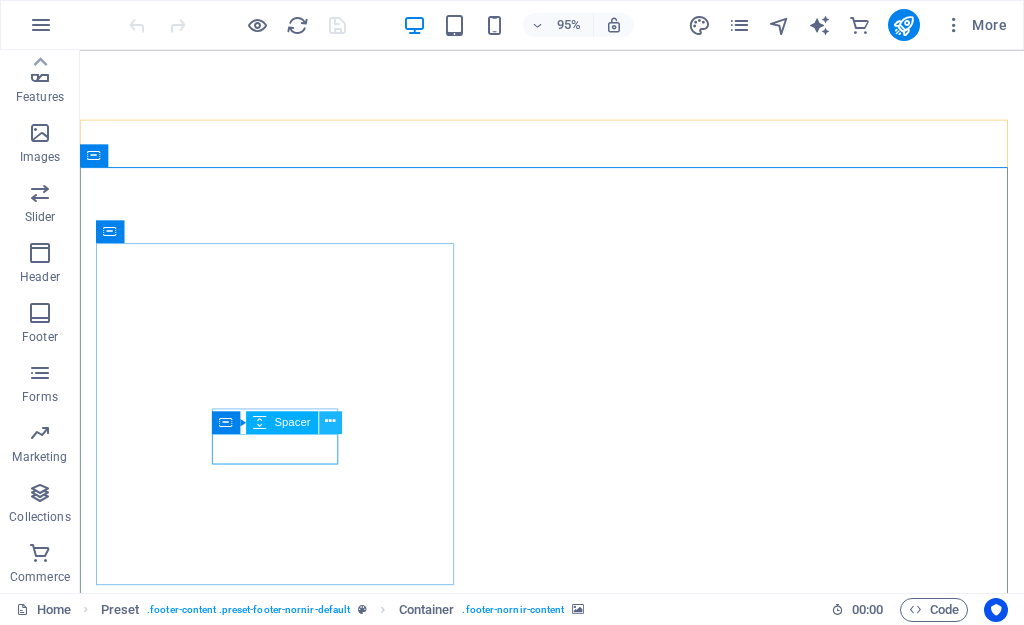 click at bounding box center (330, 422) 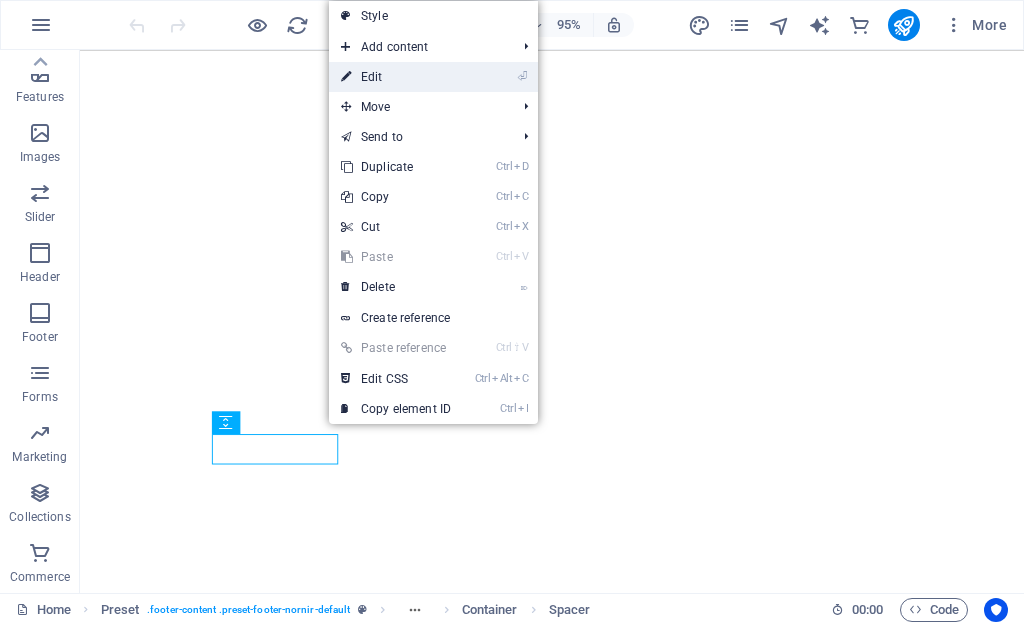 click on "⏎  Edit" at bounding box center (396, 77) 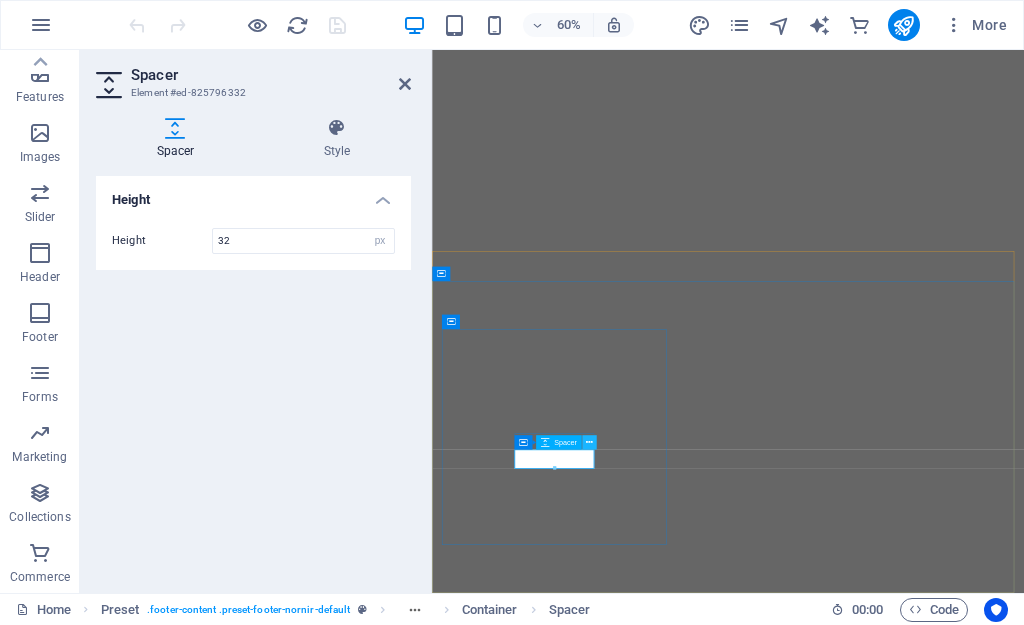 click at bounding box center [589, 442] 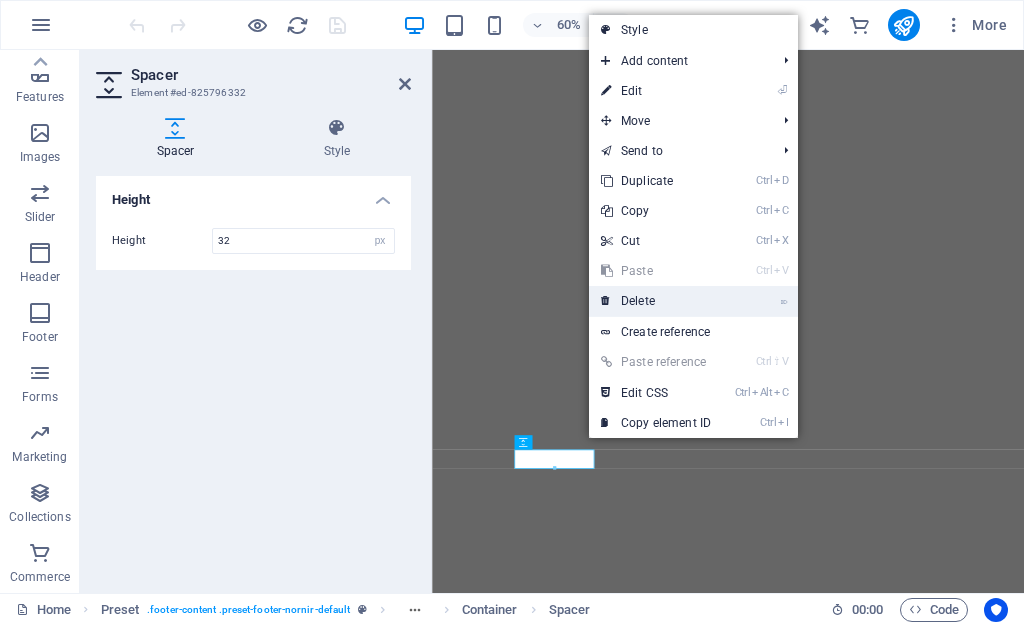 click on "⌦  Delete" at bounding box center [656, 301] 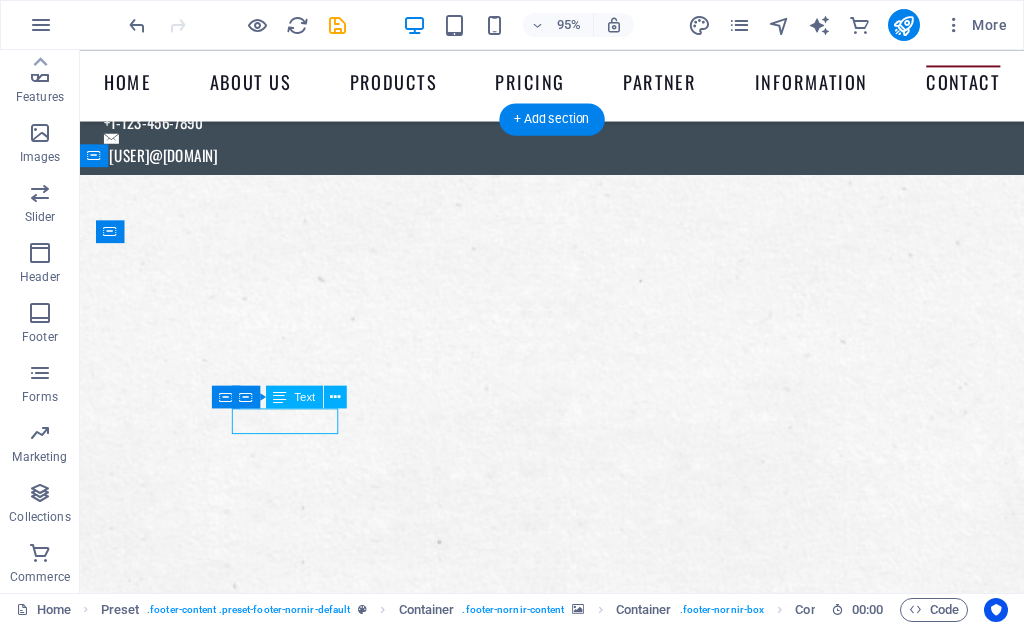 click on "+1-123-456-7890" at bounding box center [577, 17364] 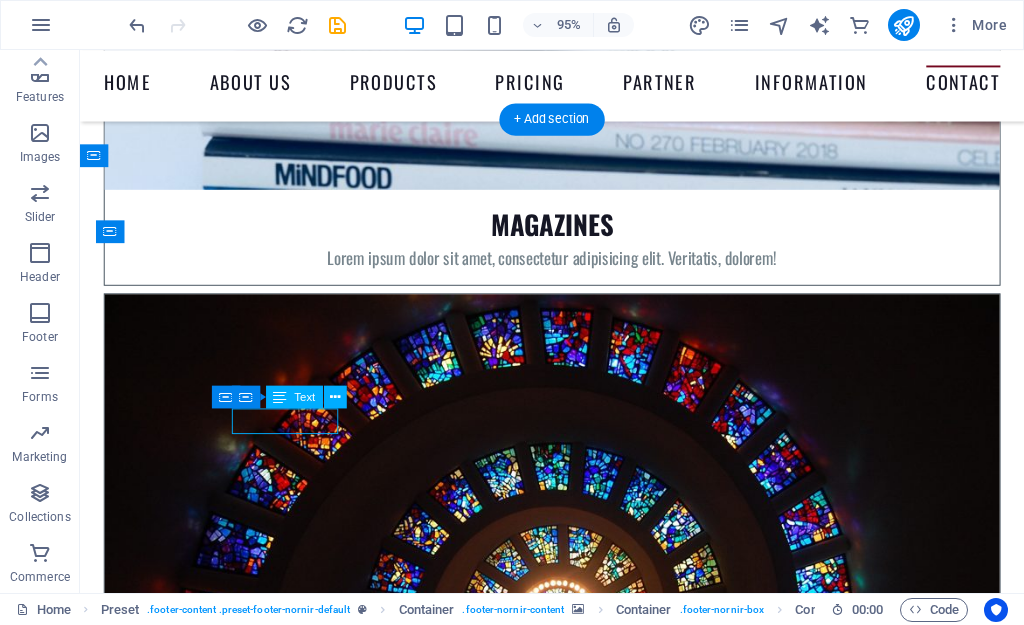 click on "+1-123-456-7890" at bounding box center [577, 8407] 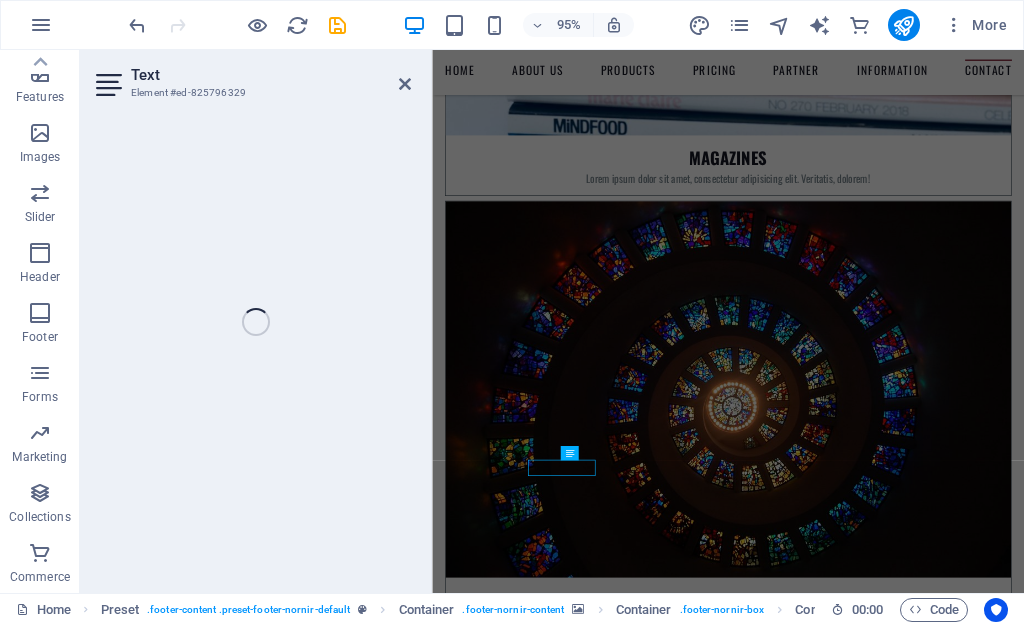 click on "Text Element #ed-825796329
H2   Container   Menu Bar   Banner   Preset   Container   Image   Banner   Container   Container   Banner   Preset   Container   Placeholder   Container   Container   Image   Container   H2   Container   H2   H2   Preset   H2   Text   Placeholder   Container   Container   Image   Container   Container   Preset   Container   Preset   Container   Container   Preset   Container   Preset   Container   Text   Container   Image   Preset   Container   Container   Preset   Container   Container   Preset   Container   Container   Image   Container   Container   Preset   Container   Button   Container   H2   Container   Image   Container   Preset   Container   H3   Text   Container   Image   Container   Spacer   Placeholder   Container   H2   Container   Menu   Container   Preset   Container   Spacer   Container   Text   Spacer   Container   Preset   Form   Container   Textarea   Container   Preset   Form   Placeholder   Preset   Container   H2   Container   Text" at bounding box center (552, 321) 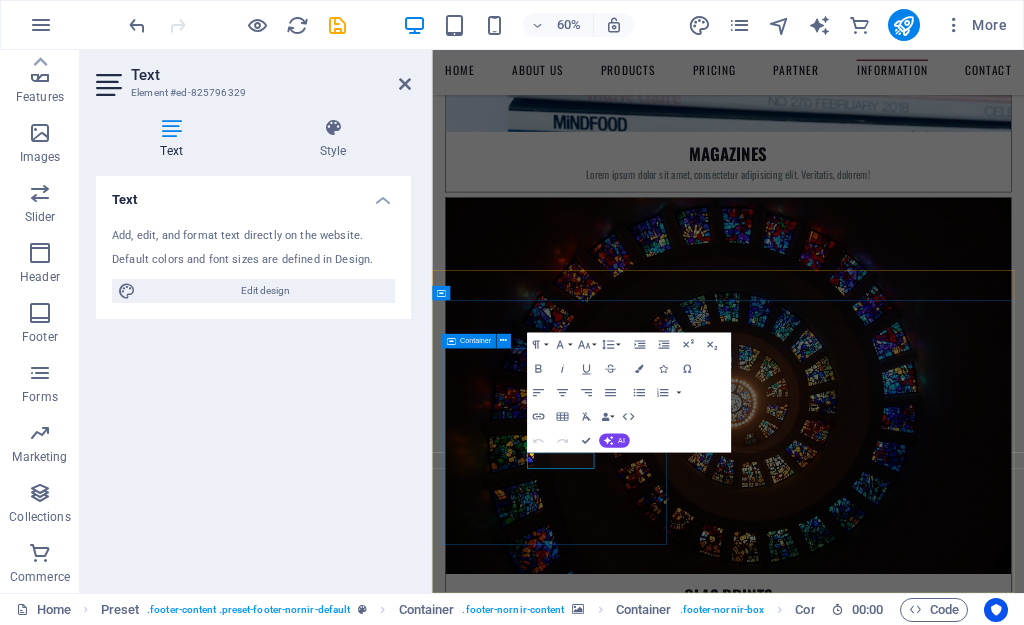 scroll, scrollTop: 8651, scrollLeft: 0, axis: vertical 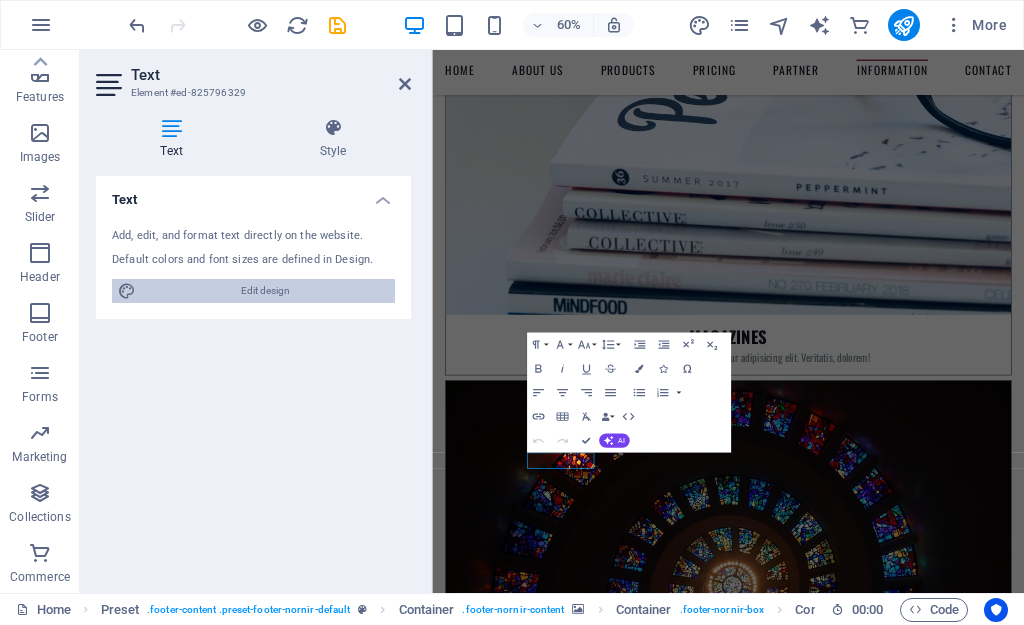 drag, startPoint x: 279, startPoint y: 293, endPoint x: 688, endPoint y: 2650, distance: 2392.223 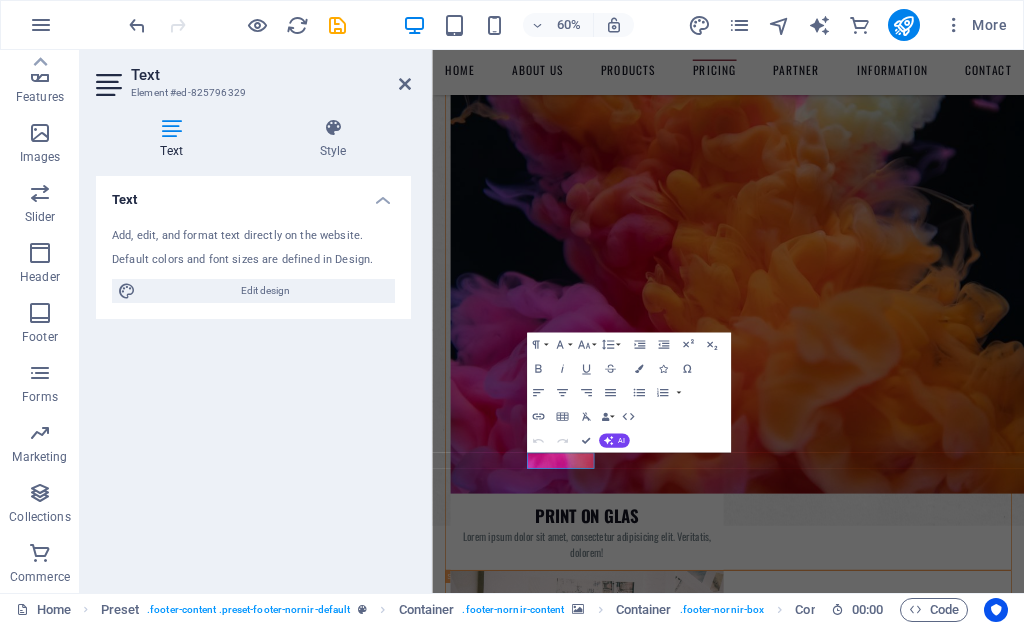 select on "rem" 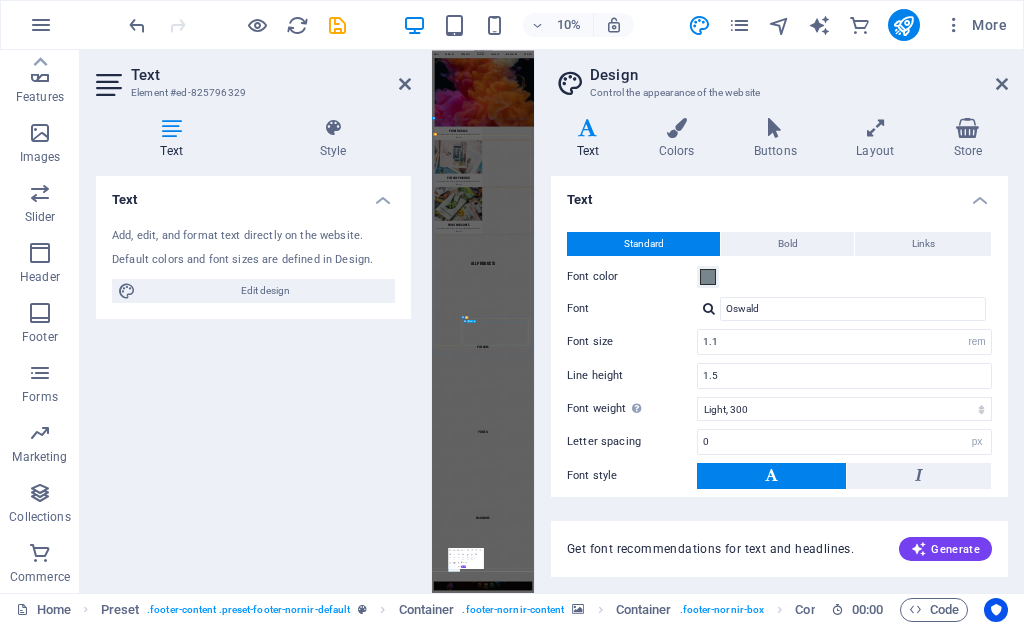 scroll, scrollTop: 8347, scrollLeft: 0, axis: vertical 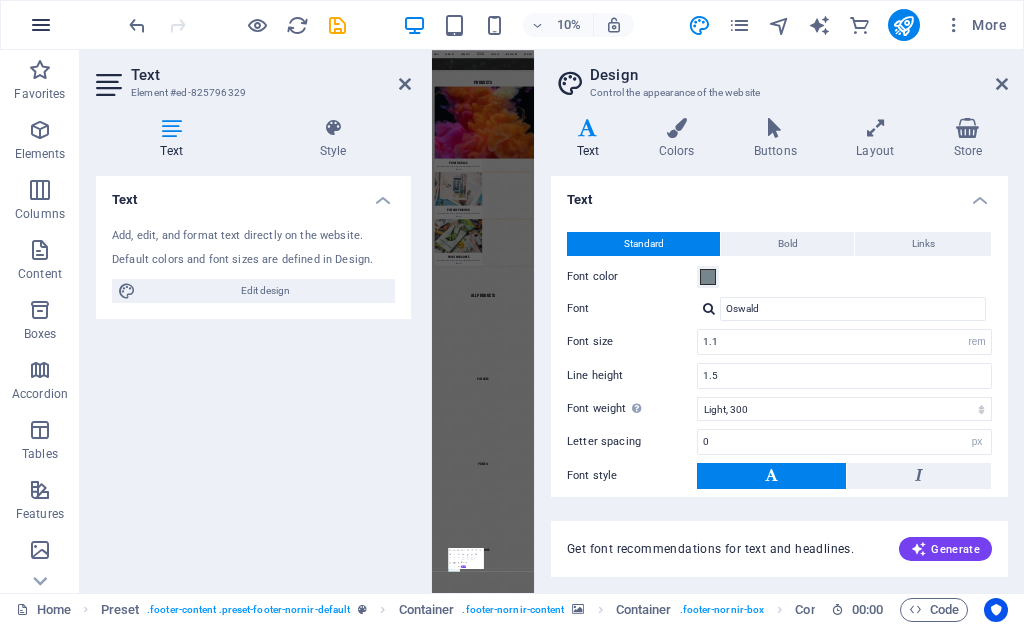 click at bounding box center [41, 25] 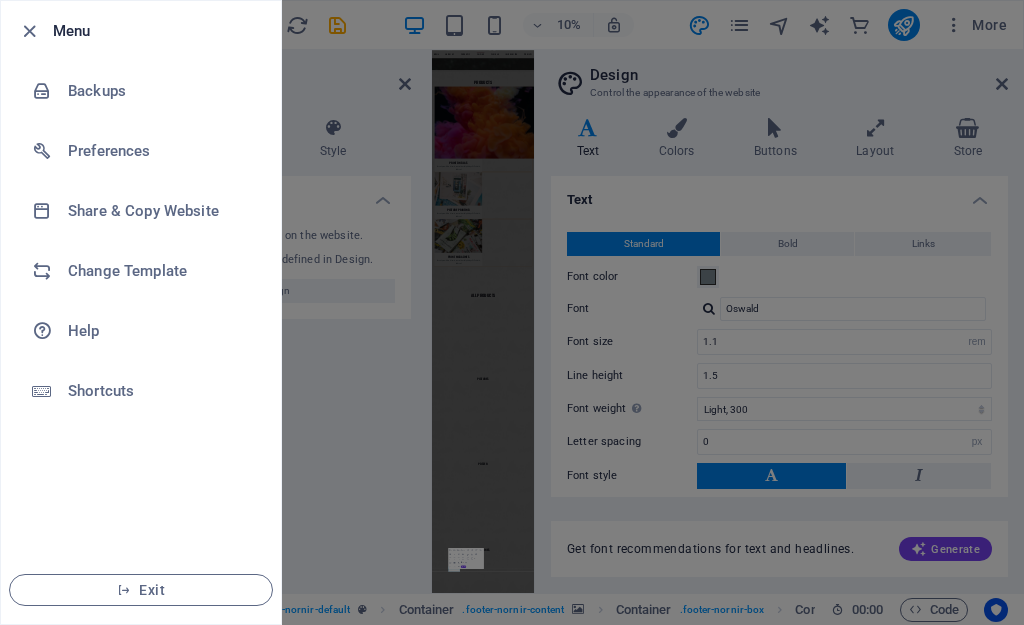 click on "Menu" at bounding box center [159, 31] 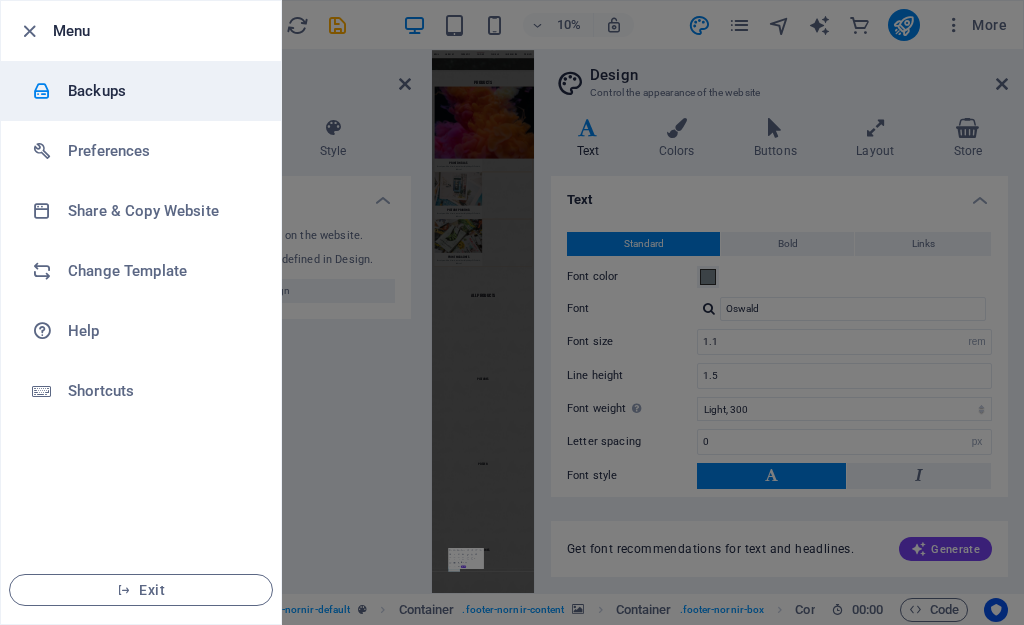 click on "Backups" at bounding box center [160, 91] 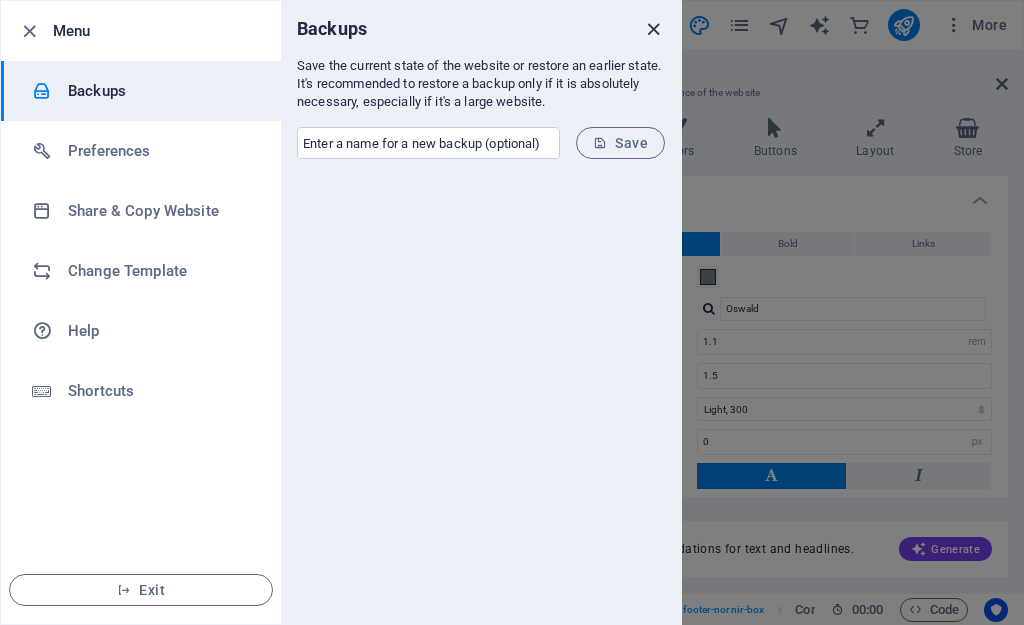 click at bounding box center [653, 29] 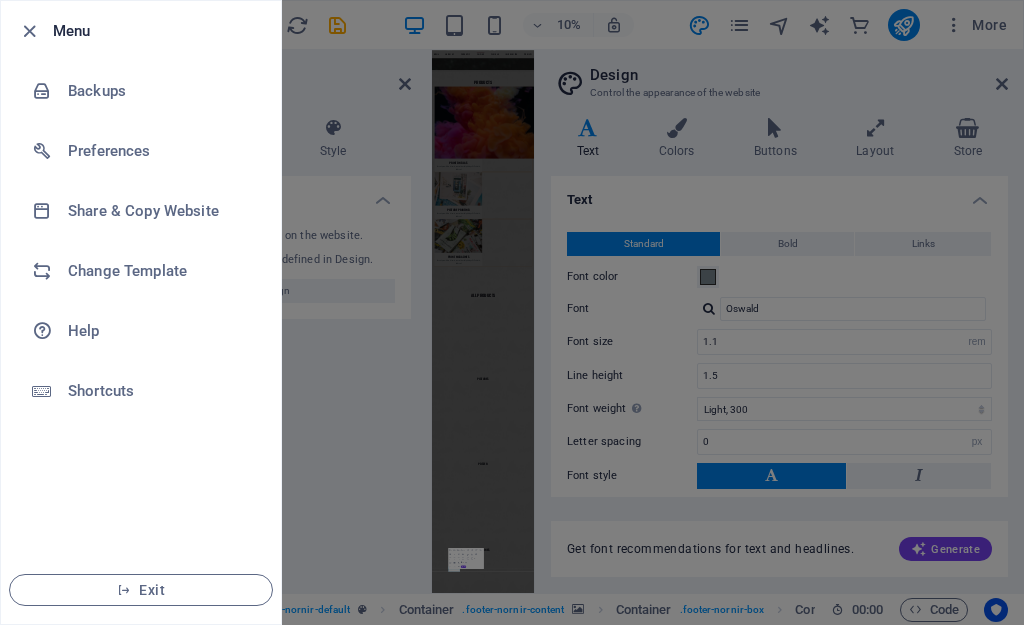 click at bounding box center (512, 312) 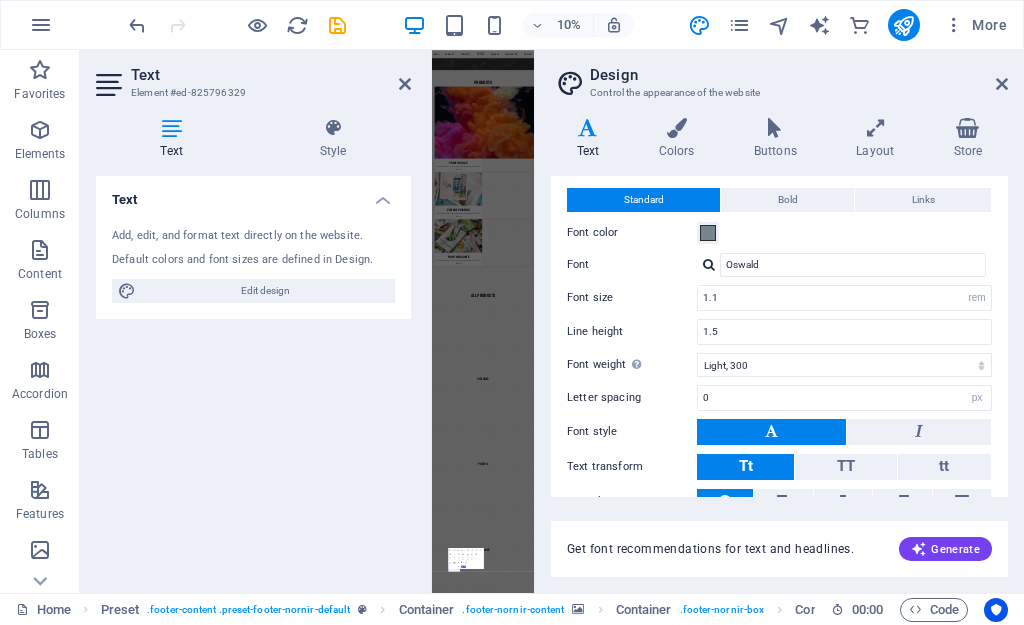 scroll, scrollTop: 0, scrollLeft: 0, axis: both 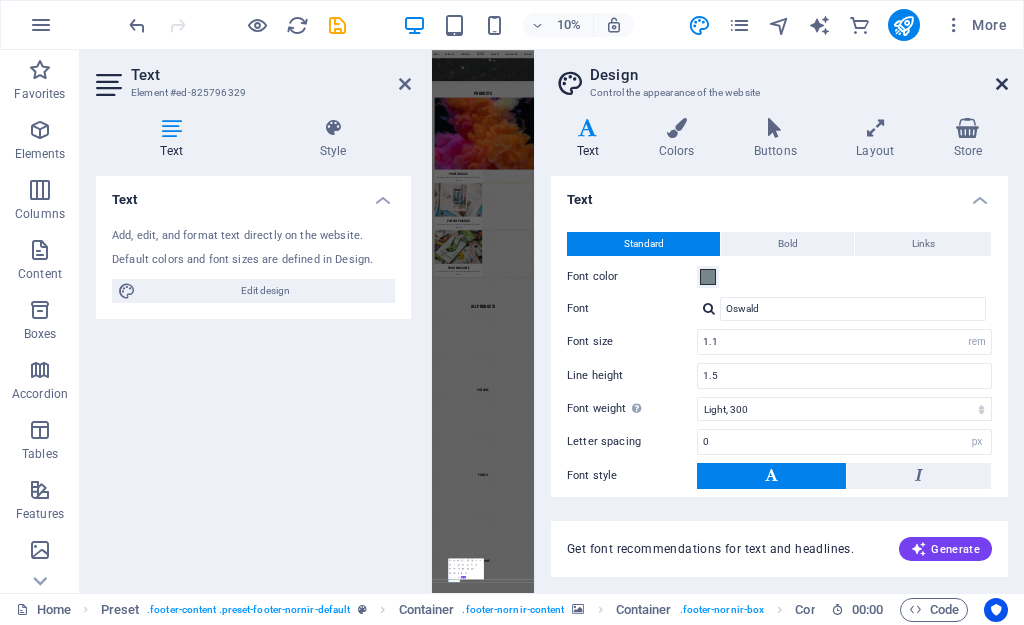 click at bounding box center [1002, 84] 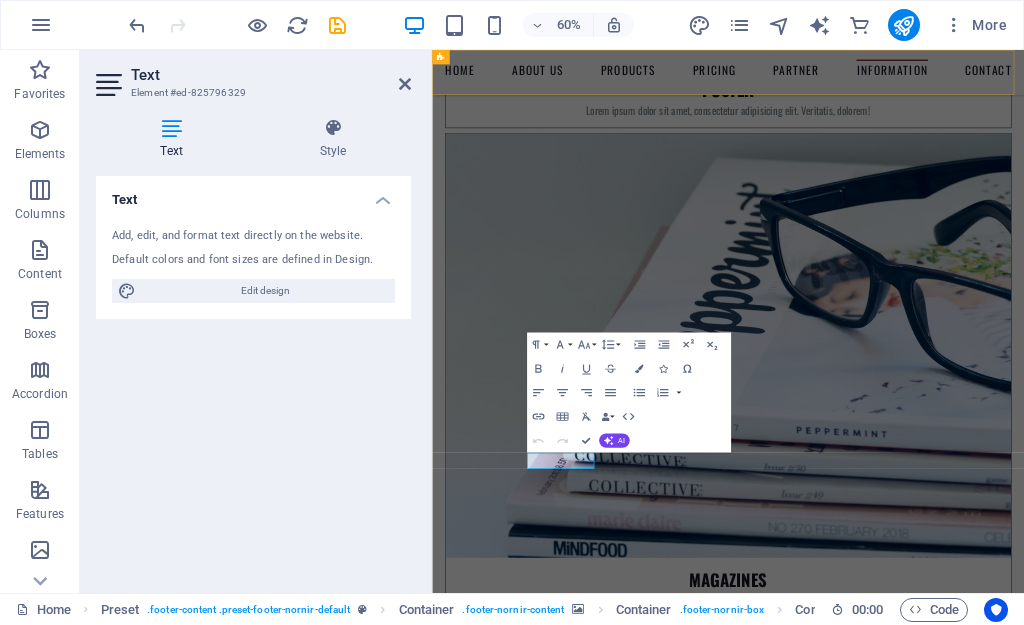 scroll, scrollTop: 8651, scrollLeft: 0, axis: vertical 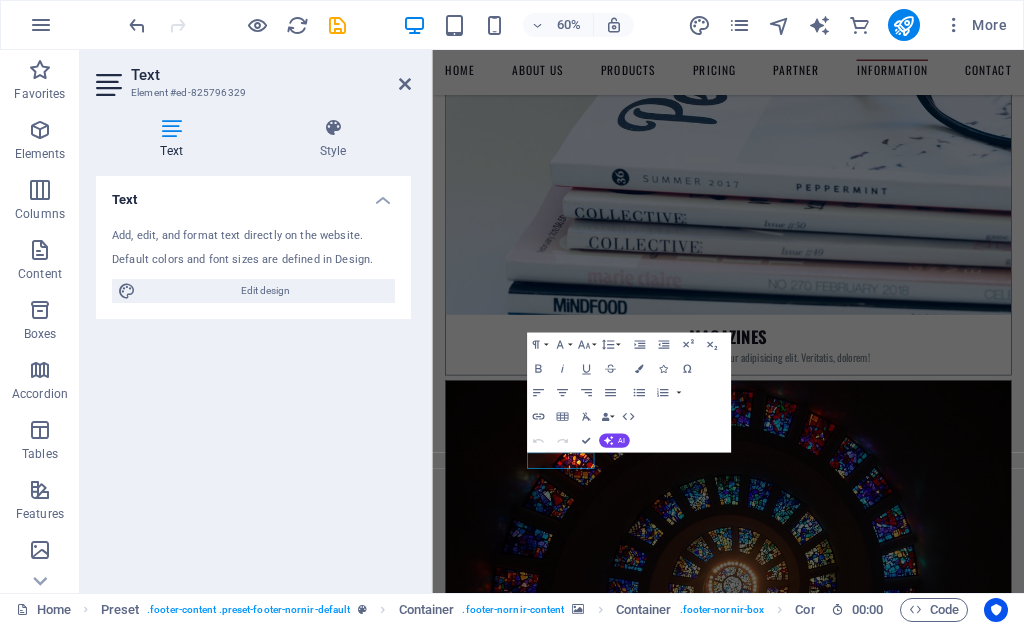 click at bounding box center [925, 8138] 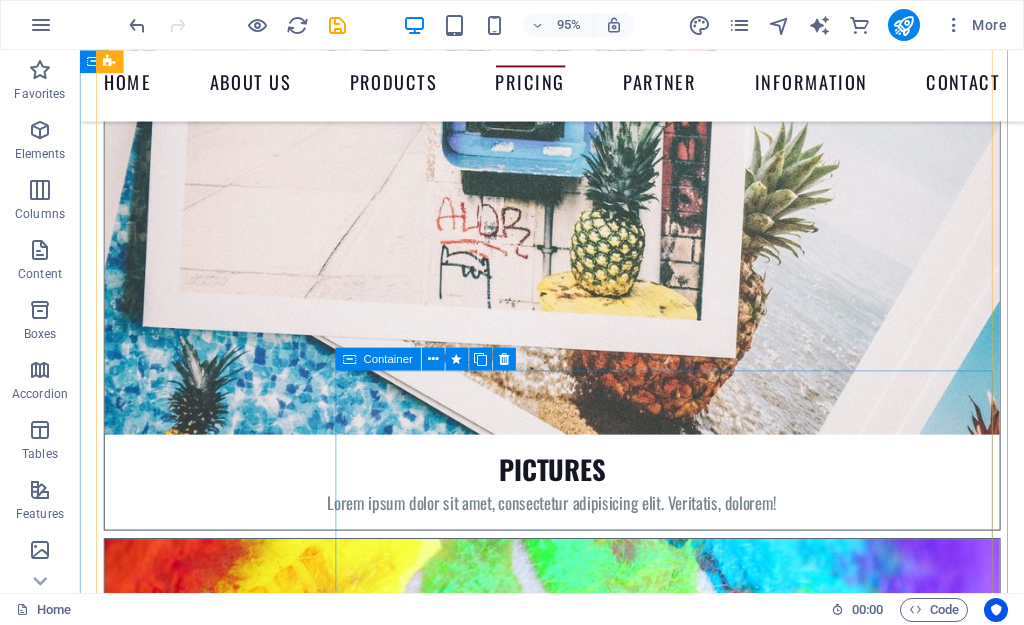 scroll, scrollTop: 6563, scrollLeft: 0, axis: vertical 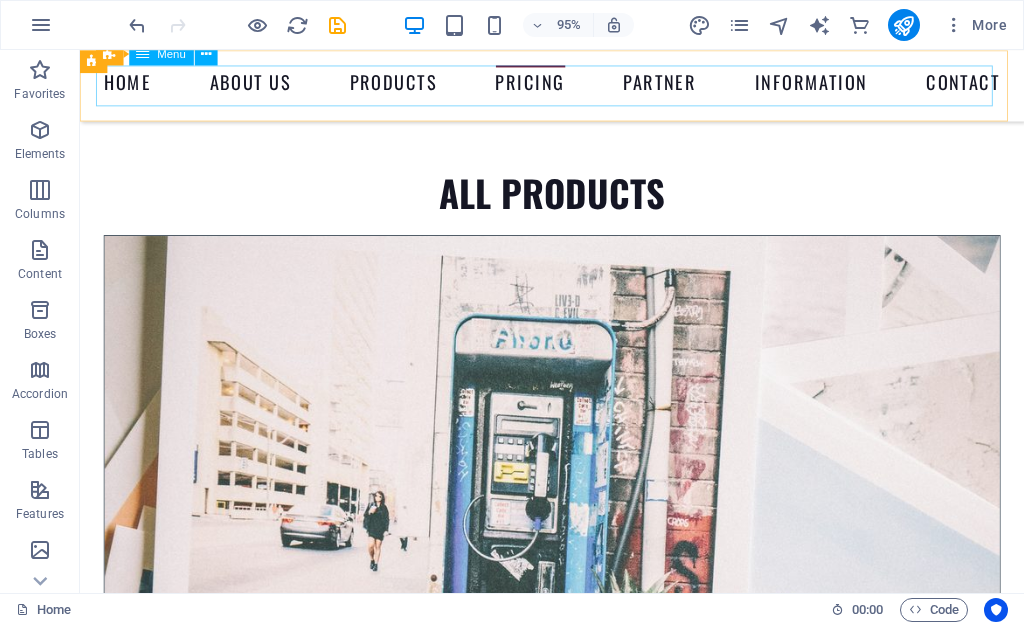 click on "Home About us Products Pricing Partner Information Contact" at bounding box center (577, 87) 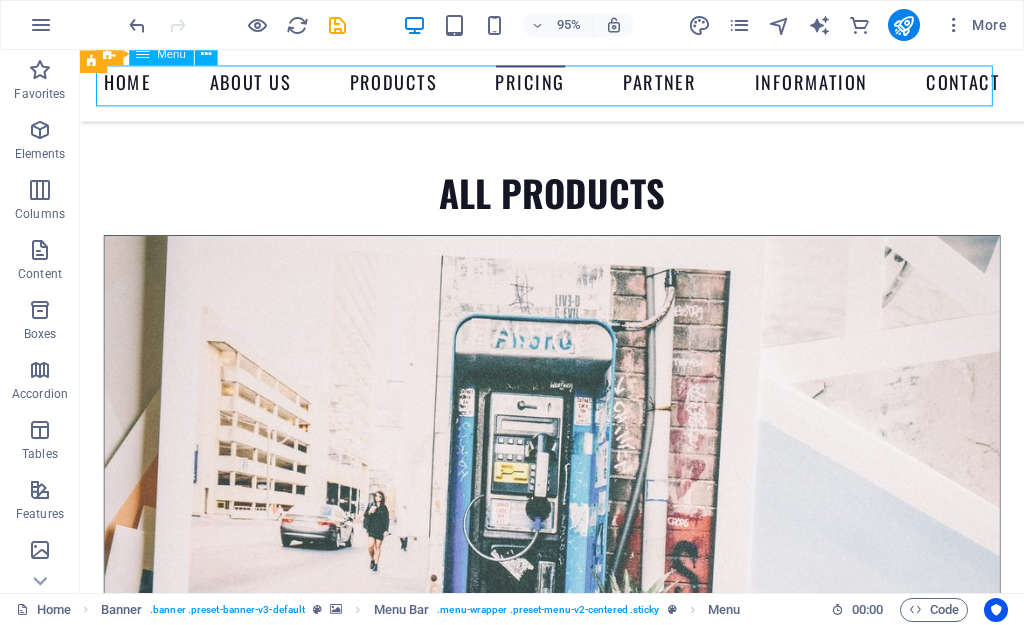 click on "Home About us Products Pricing Partner Information Contact" at bounding box center (577, 87) 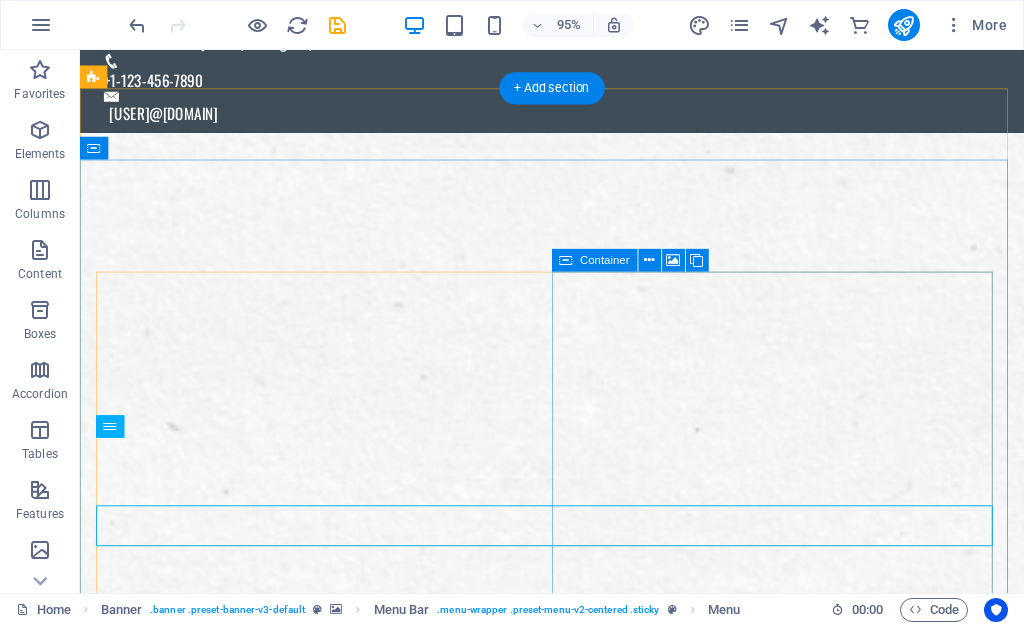 scroll, scrollTop: 0, scrollLeft: 0, axis: both 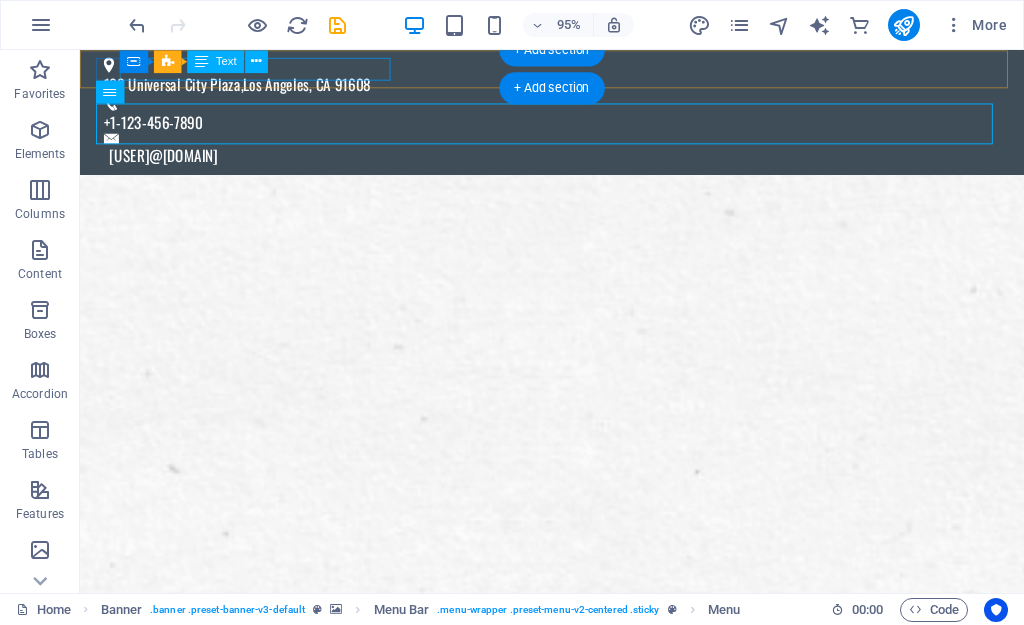 click on "[NUMBER] [STREET] , [CITY], [STATE]" at bounding box center (569, 86) 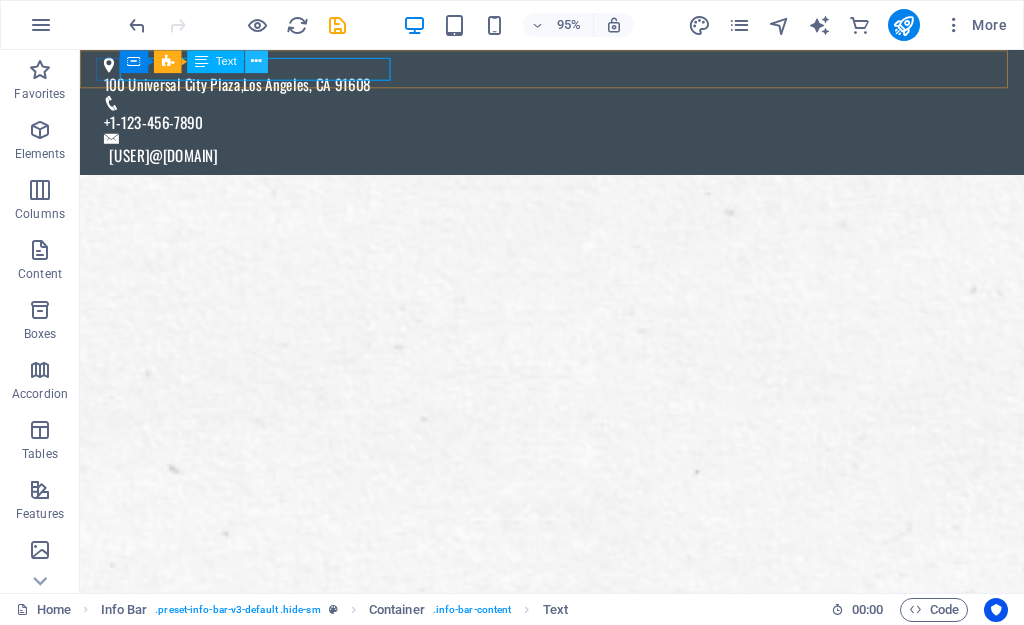 click at bounding box center (256, 61) 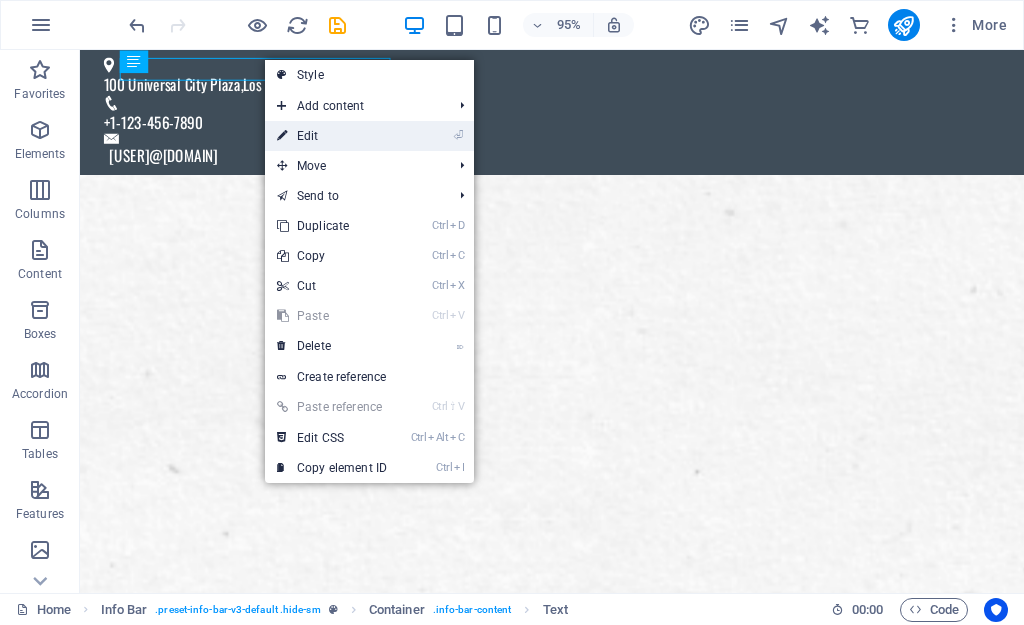 click on "⏎  Edit" at bounding box center [332, 136] 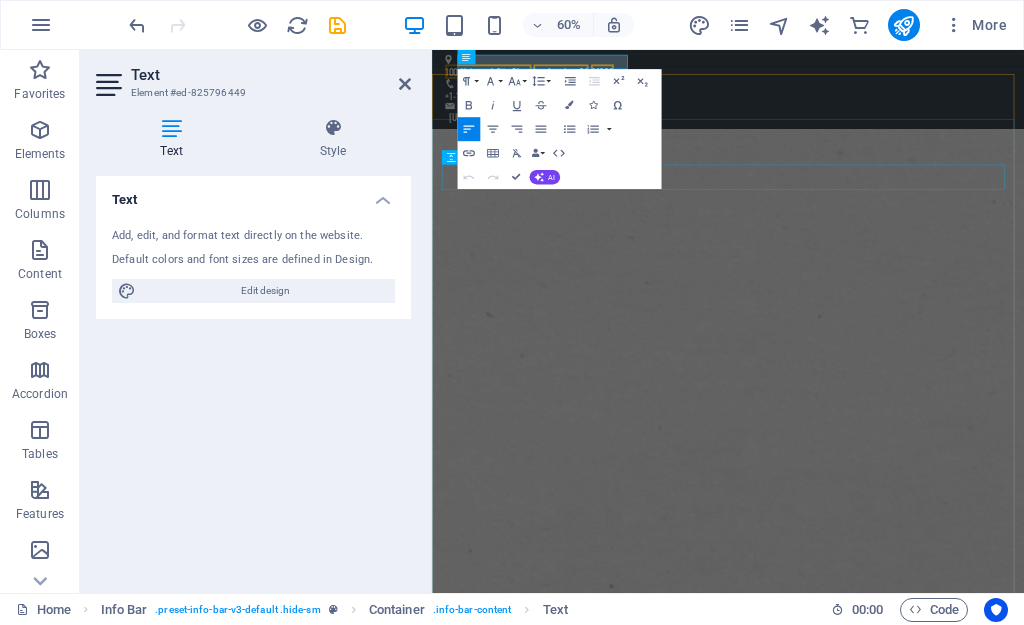 click at bounding box center (926, 1548) 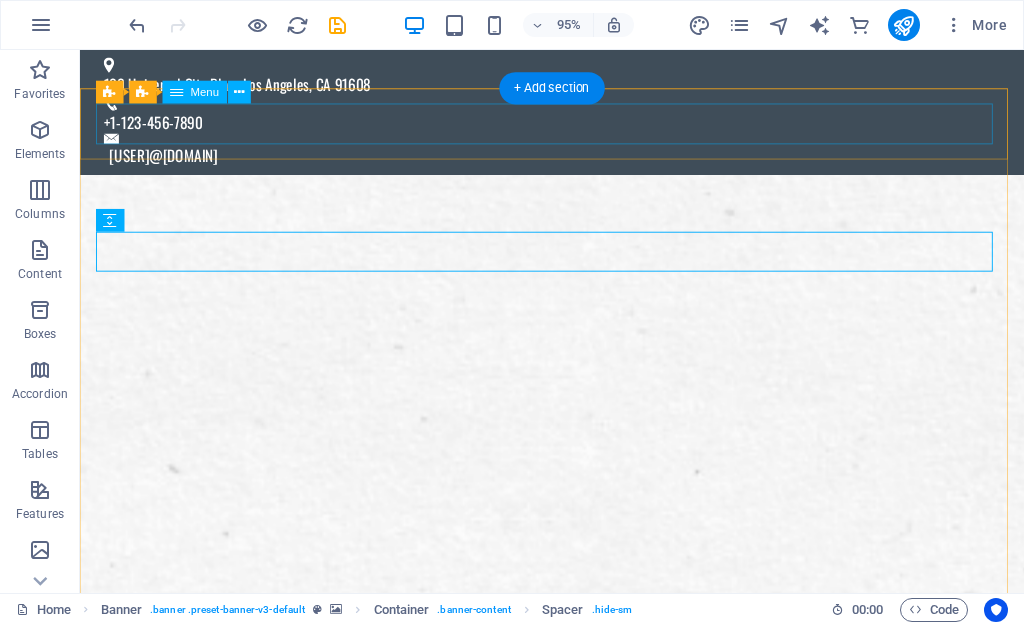 click on "Home About us Products Pricing Partner Information Contact" at bounding box center (577, 1413) 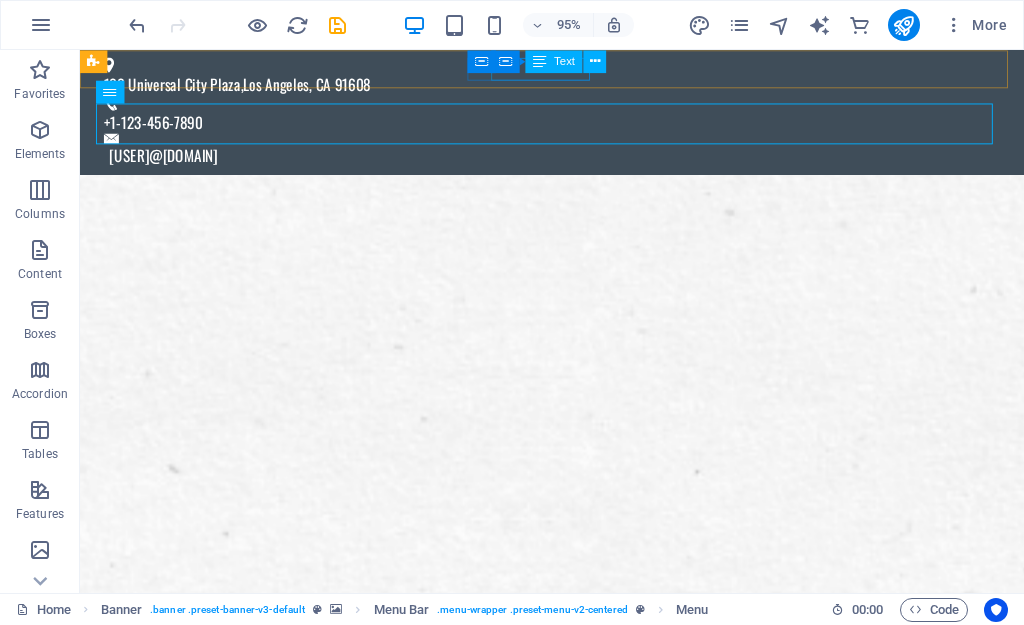 click on "Text" at bounding box center [554, 61] 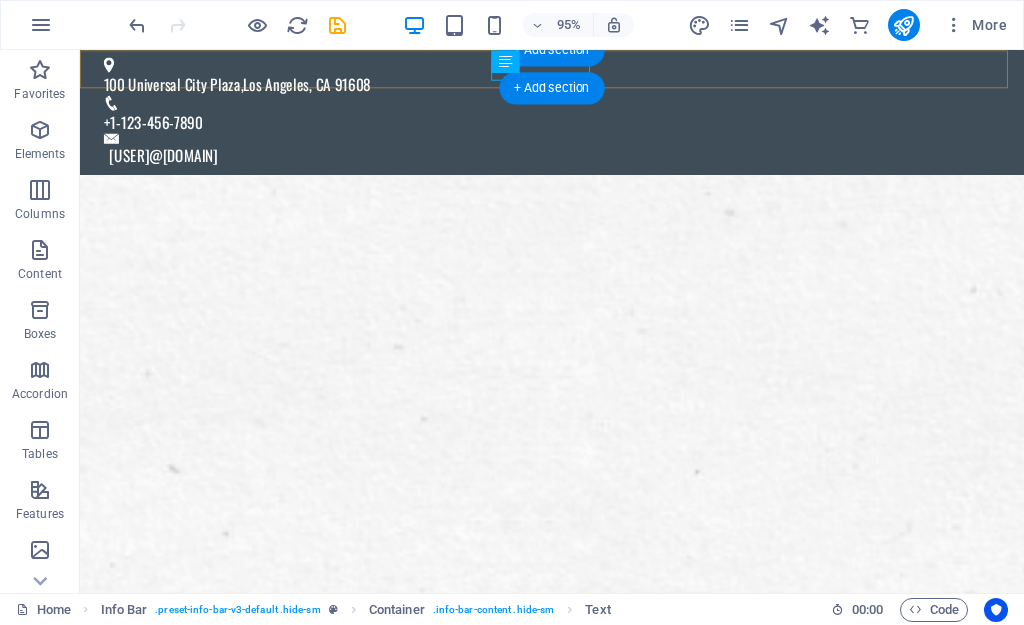 click on "+ Add section" at bounding box center [551, 88] 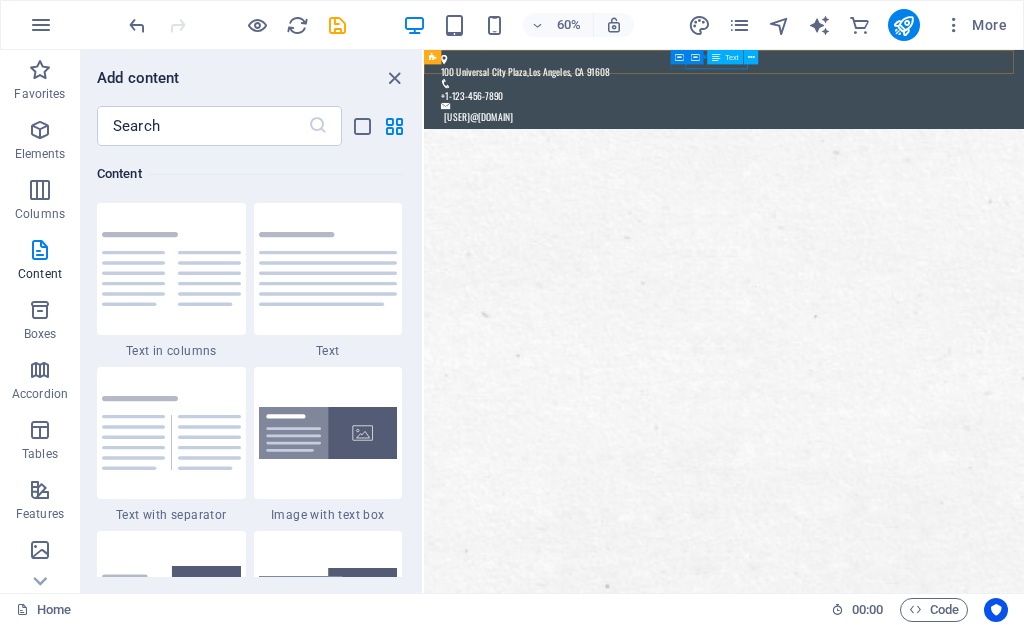 scroll, scrollTop: 3499, scrollLeft: 0, axis: vertical 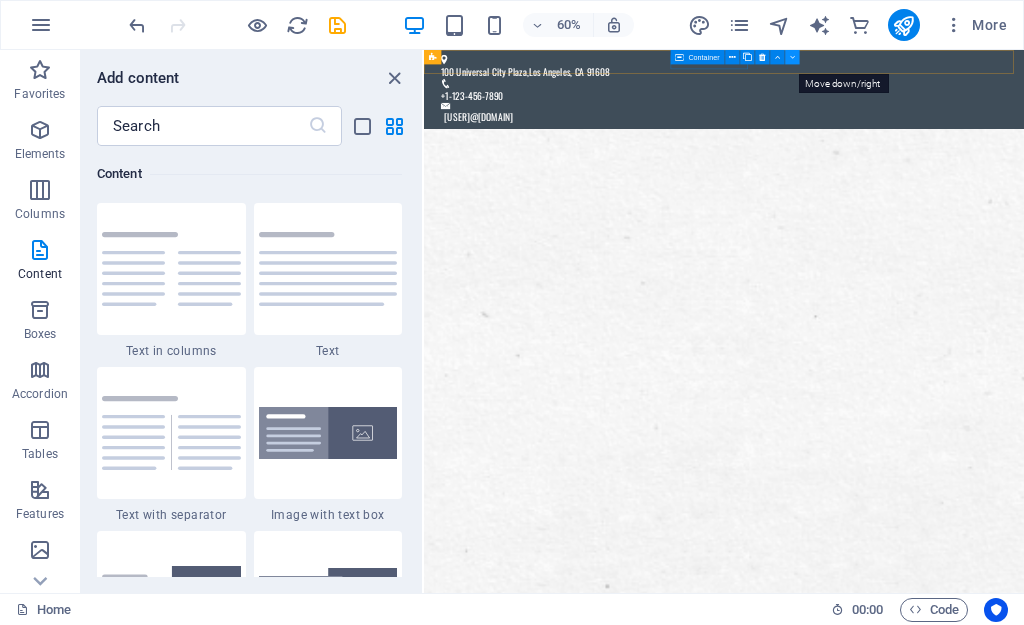 click at bounding box center (792, 57) 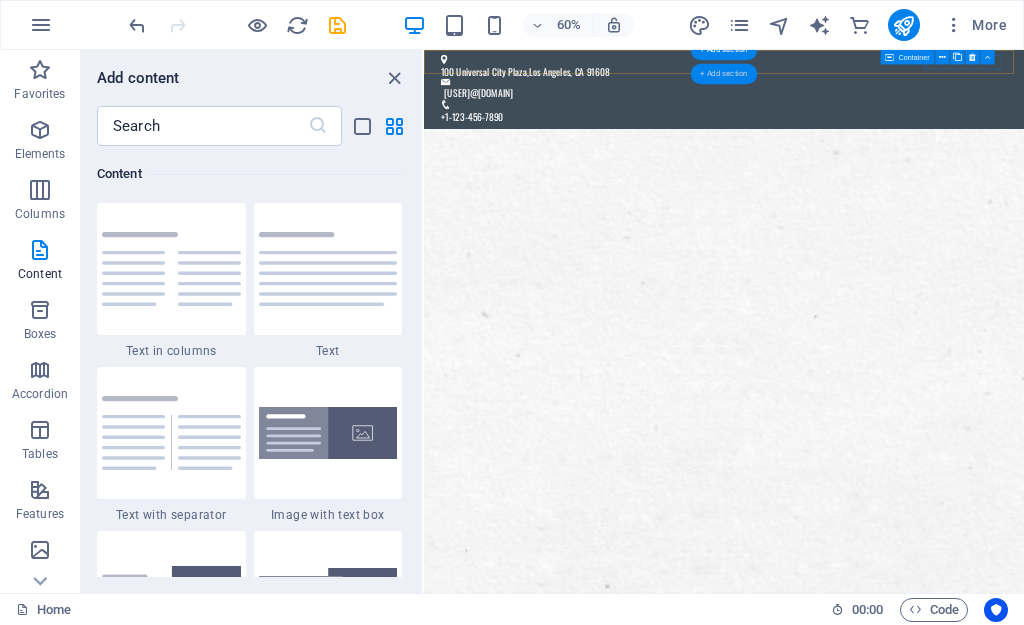 click on "+ Add section" at bounding box center (724, 74) 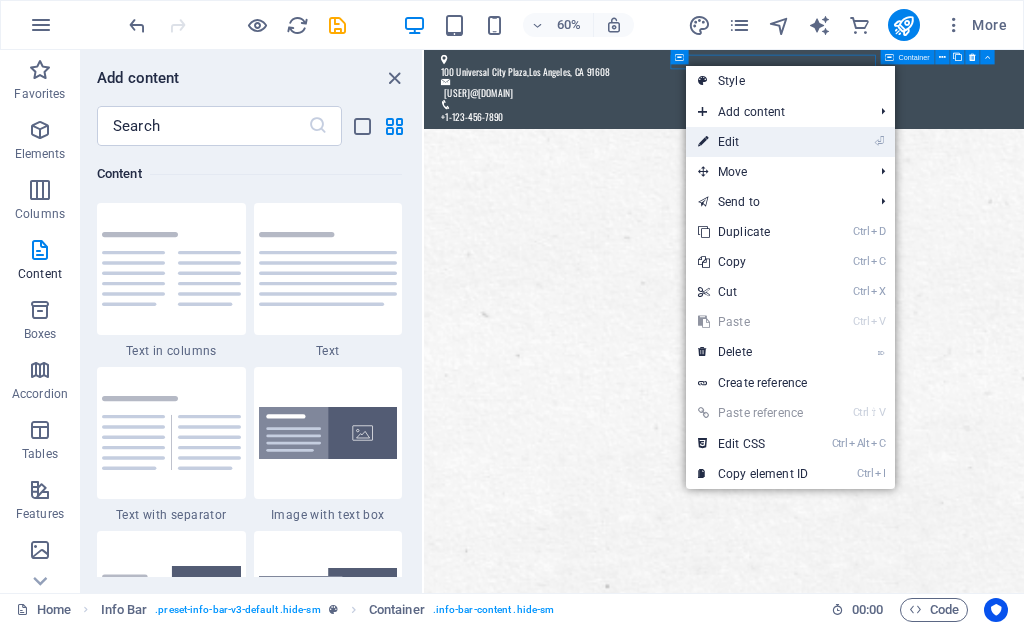 click on "⏎  Edit" at bounding box center (753, 142) 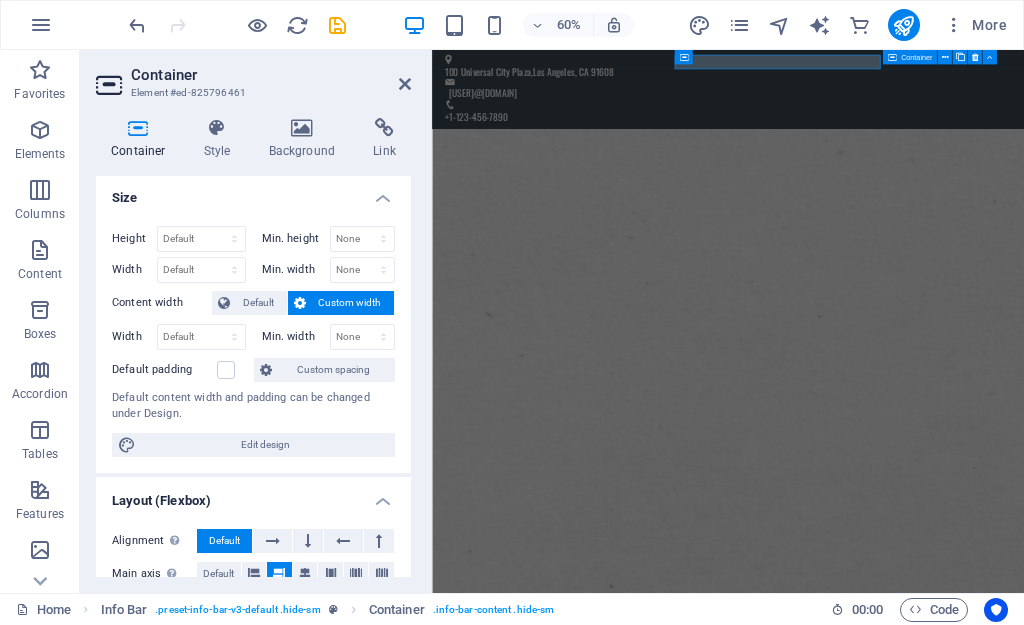 scroll, scrollTop: 0, scrollLeft: 0, axis: both 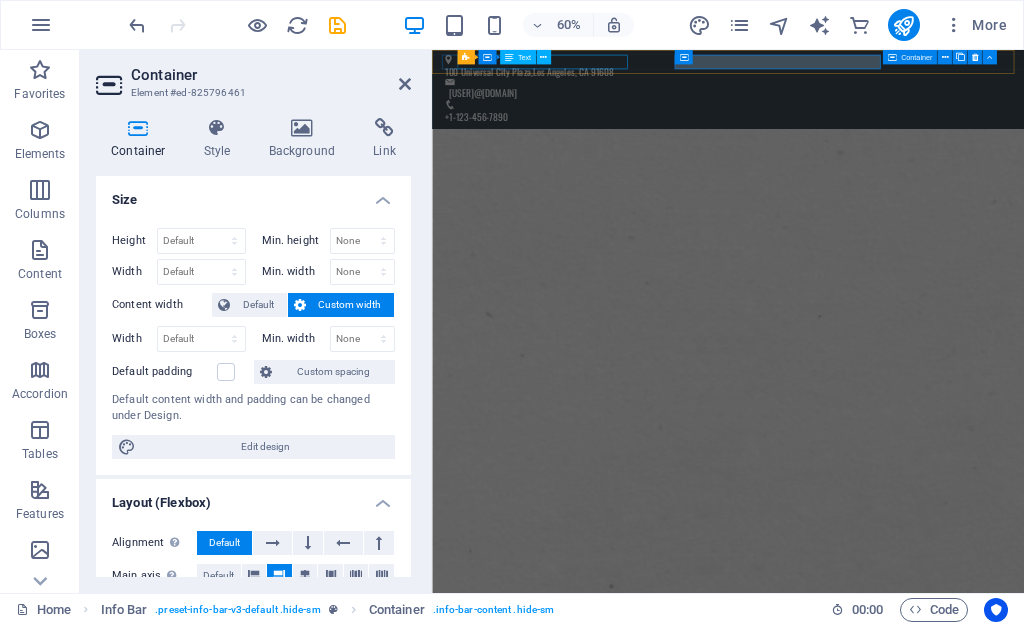 click on "[NUMBER] [STREET] , [CITY], [STATE]" at bounding box center [918, 86] 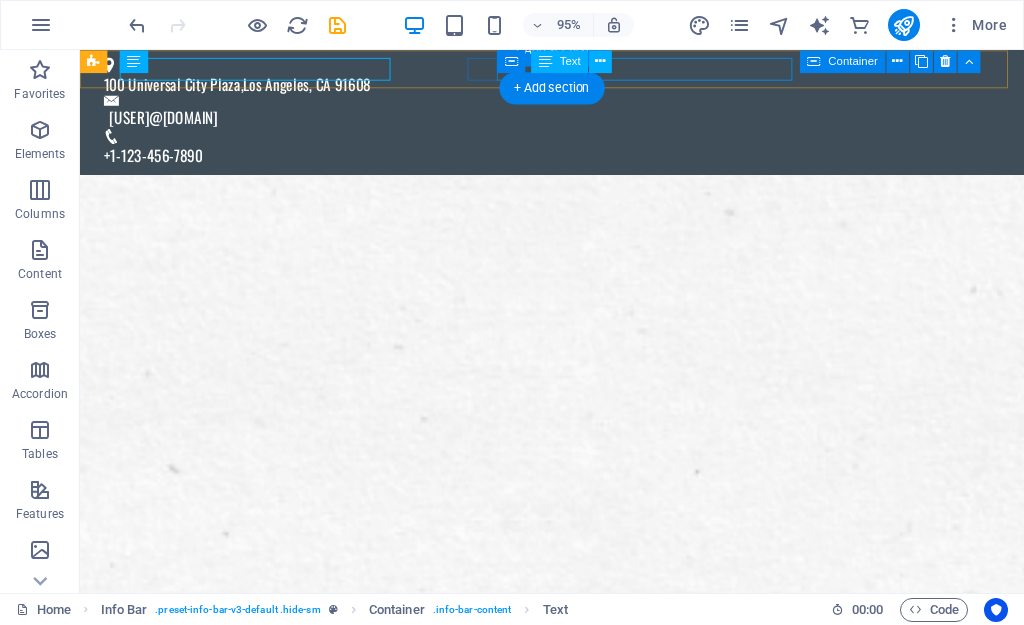 click on "[USER]@[DOMAIN]" at bounding box center (572, 121) 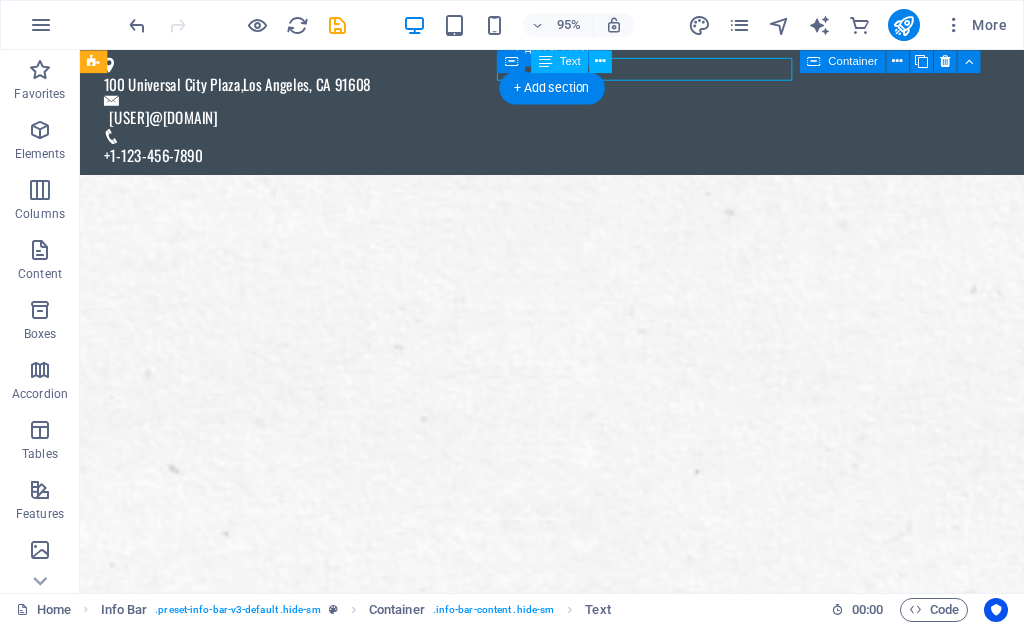 click on "[USER]@[DOMAIN]" at bounding box center [572, 121] 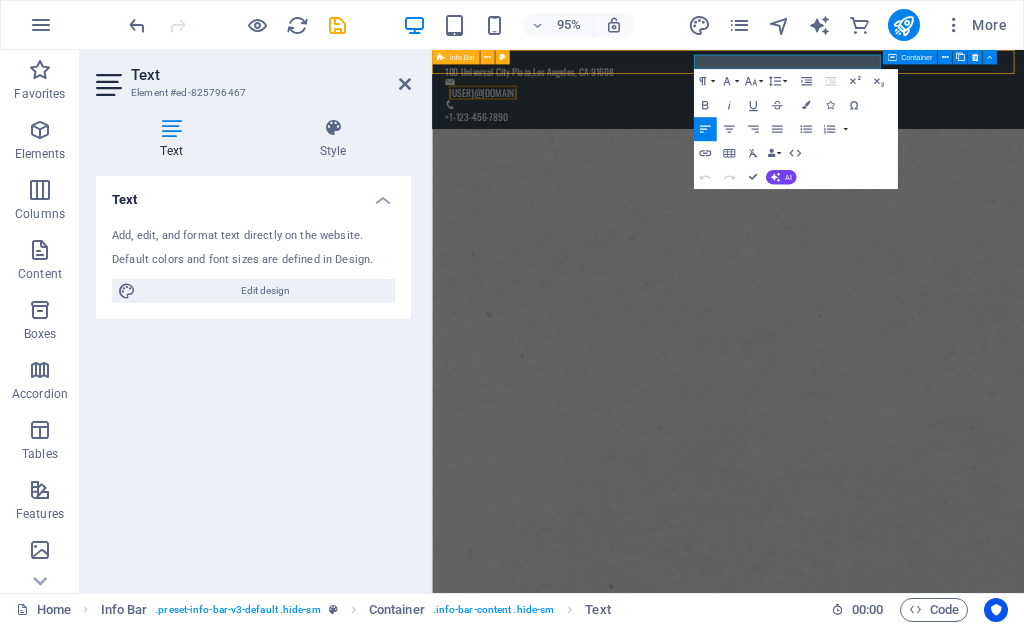 click on "[NUMBER] [STREET] , [CITY], [STATE] [USER]@[DOMAIN] [PHONE]" at bounding box center (925, 115) 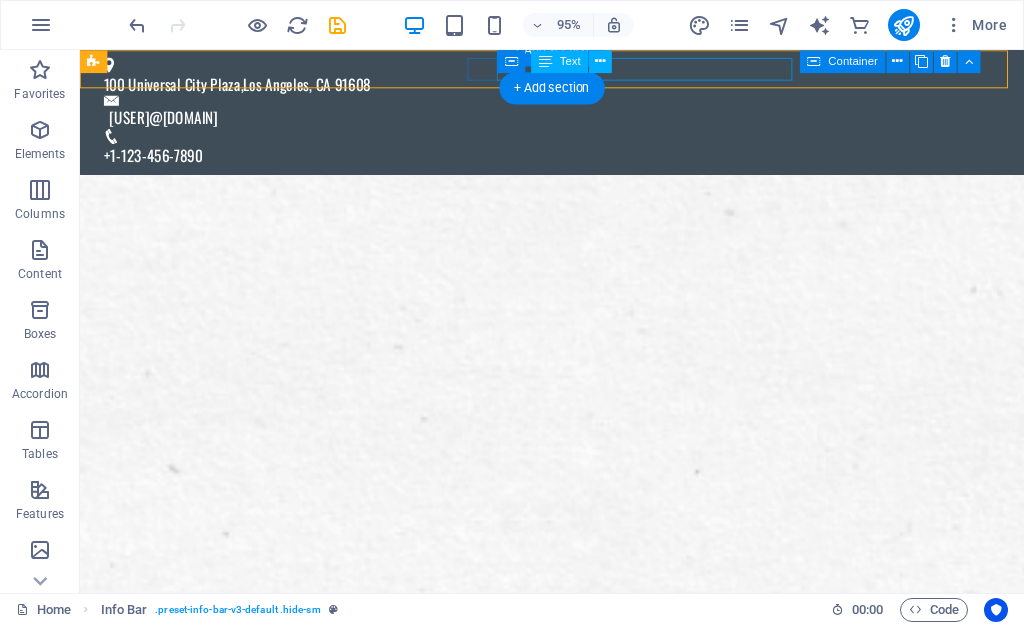 click on "[USER]@[DOMAIN]" at bounding box center [572, 121] 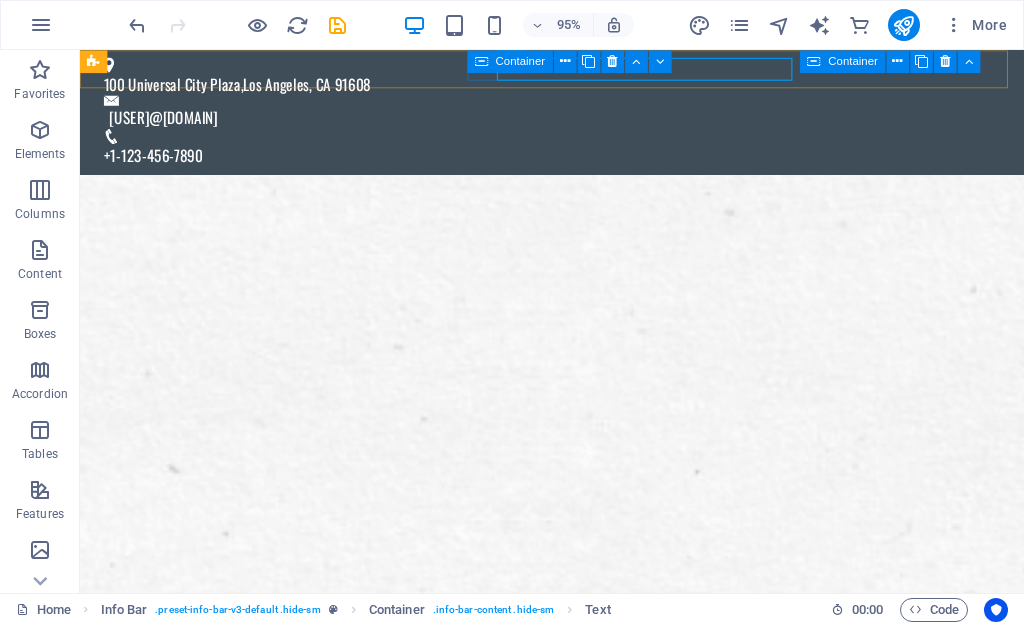 click on "Container" at bounding box center [510, 61] 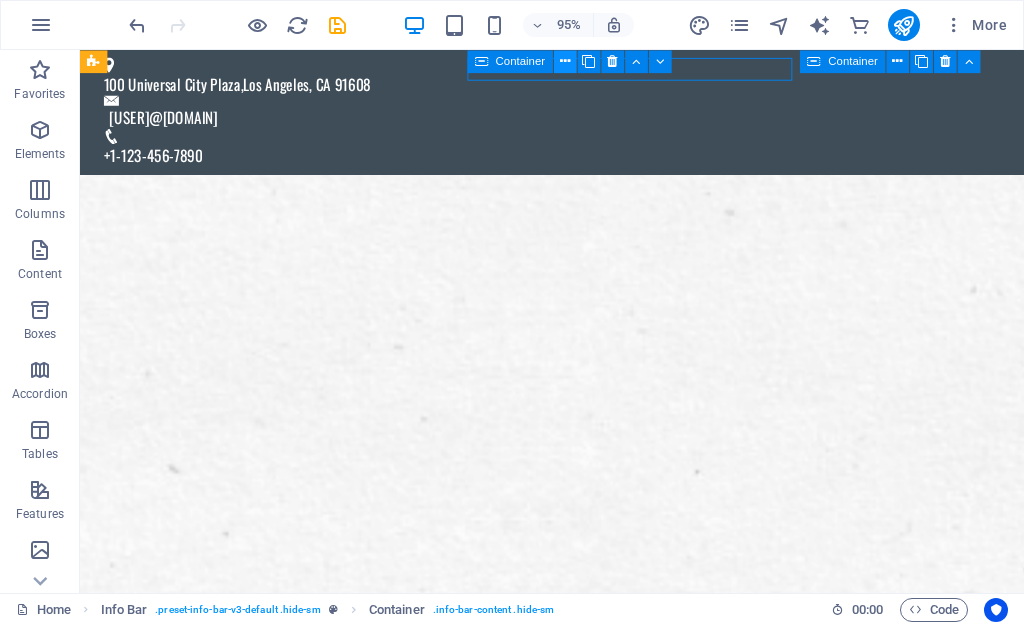 click at bounding box center (565, 61) 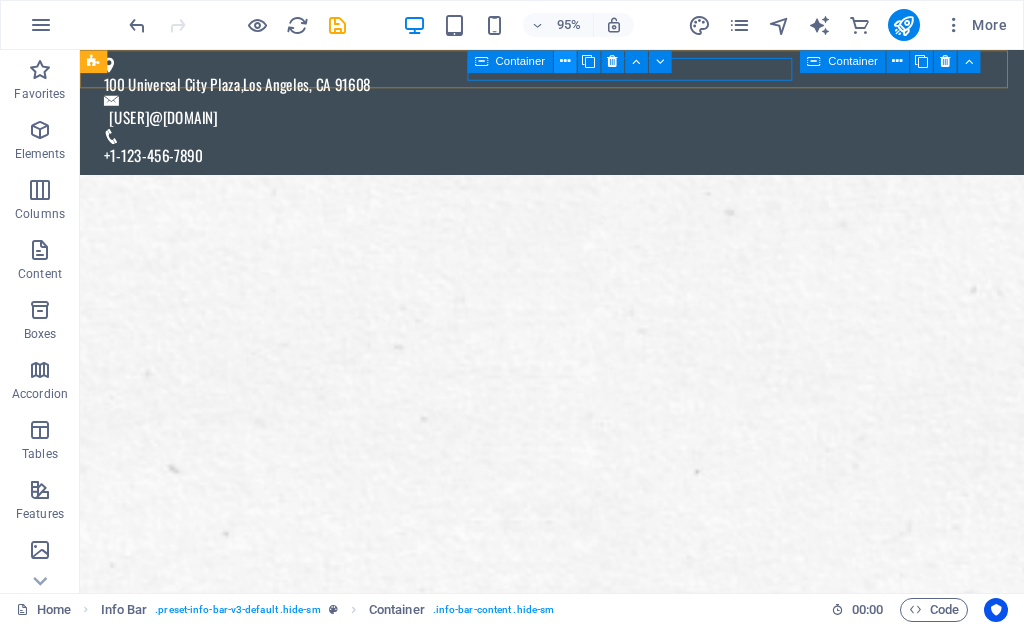 click at bounding box center (565, 61) 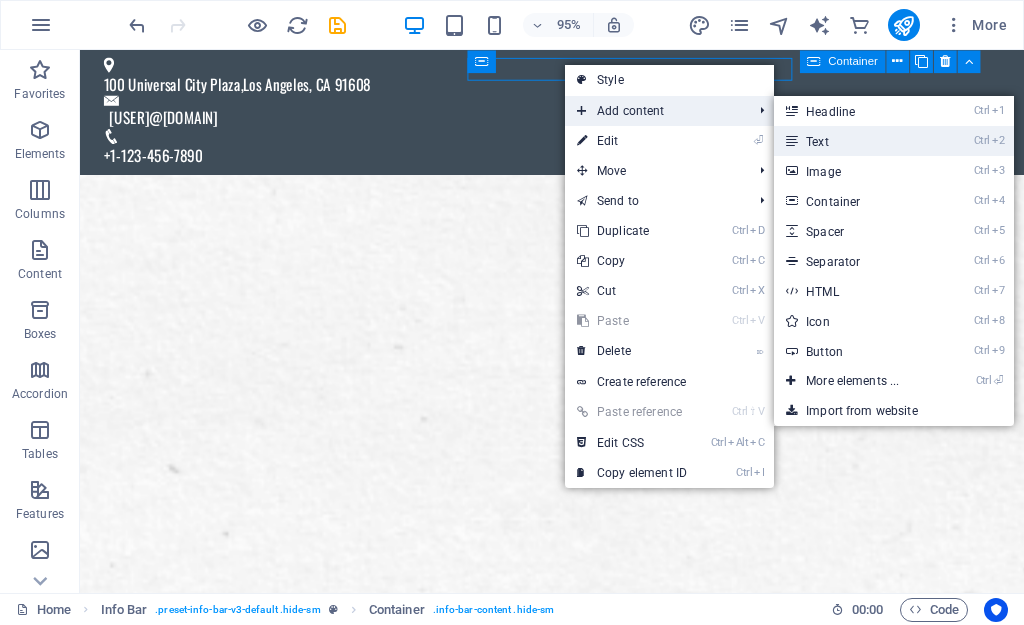 click on "Ctrl 2  Text" at bounding box center (856, 141) 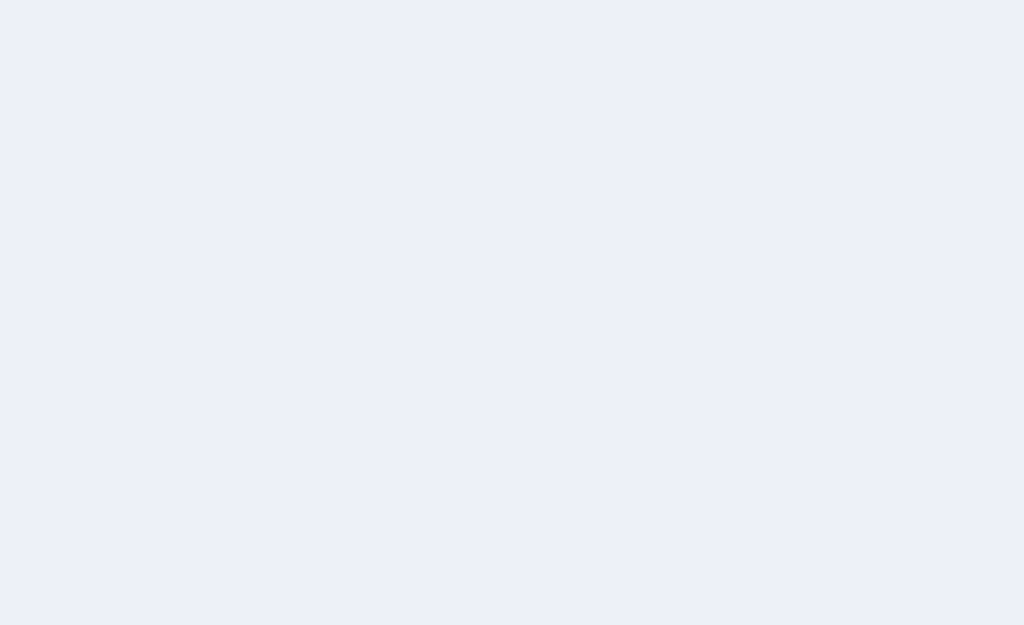 scroll, scrollTop: 0, scrollLeft: 0, axis: both 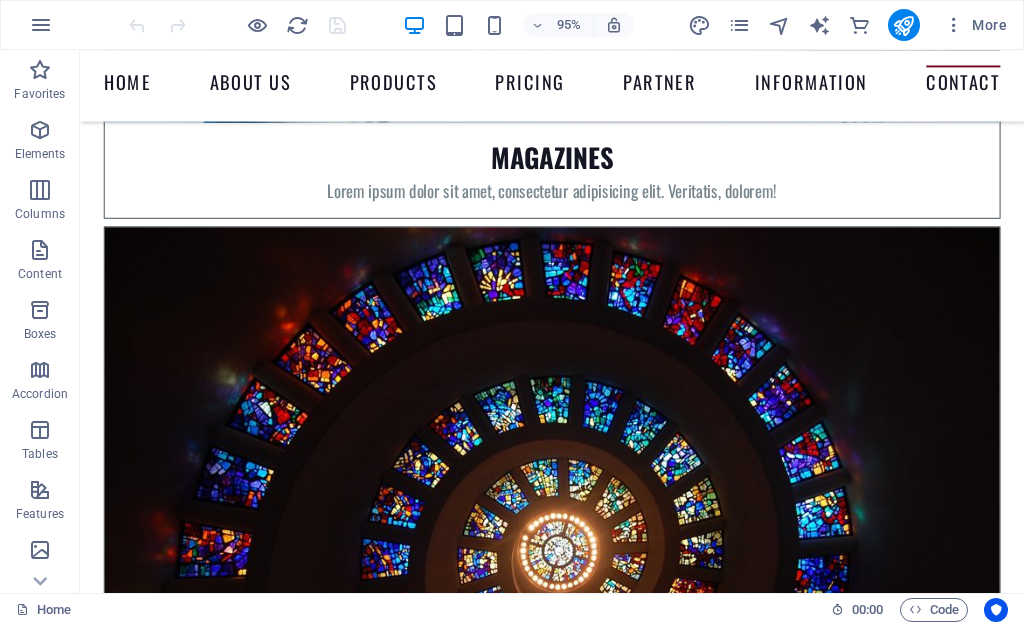 drag, startPoint x: 1072, startPoint y: 236, endPoint x: 1022, endPoint y: 644, distance: 411.0523 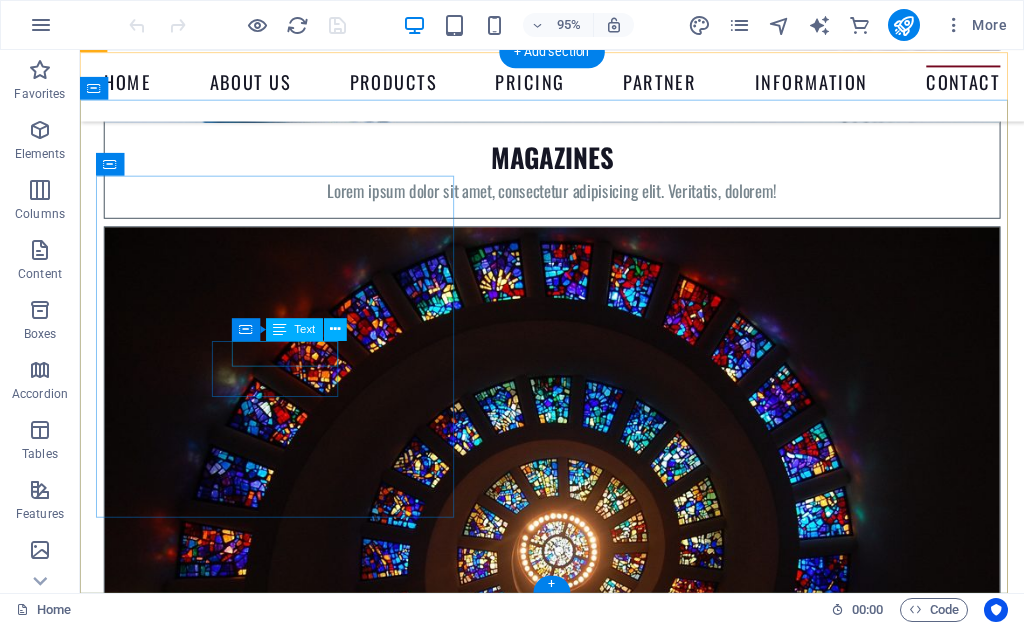 click on "+1-123-456-7890" at bounding box center (577, 8368) 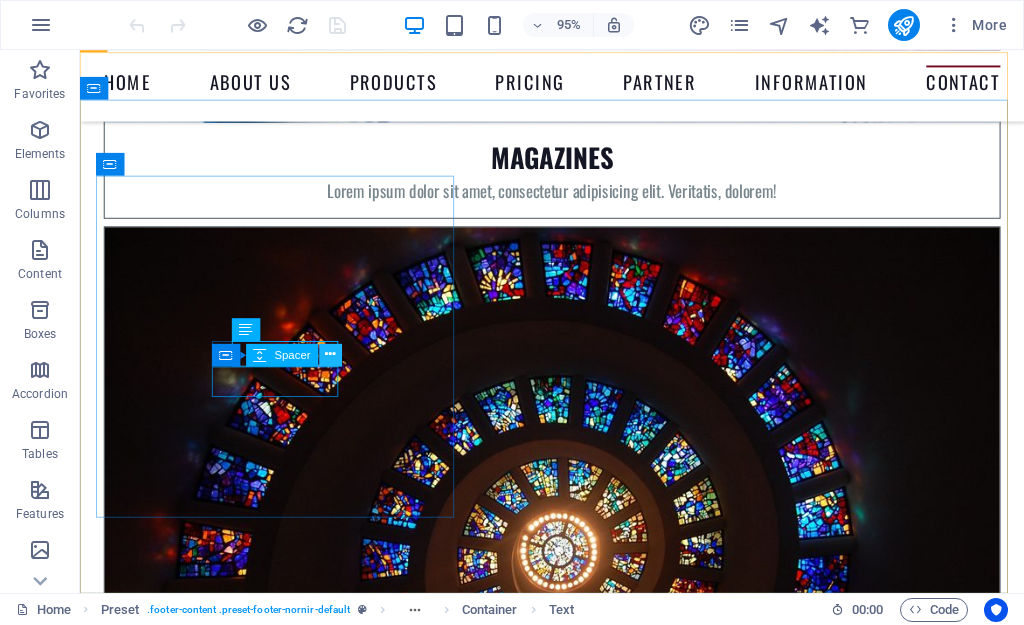 click at bounding box center [330, 355] 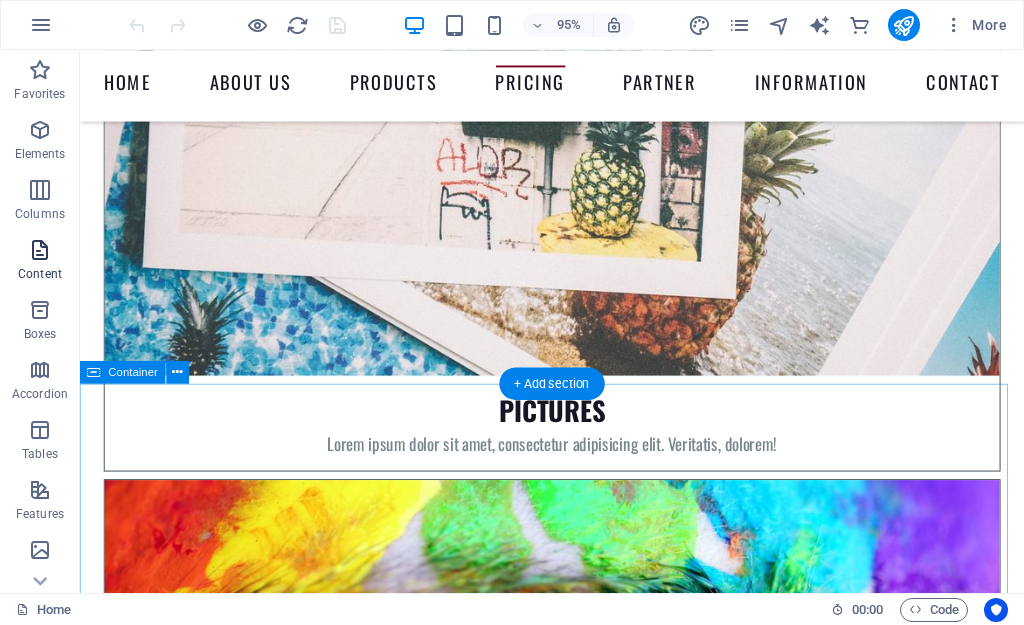 scroll, scrollTop: 6928, scrollLeft: 0, axis: vertical 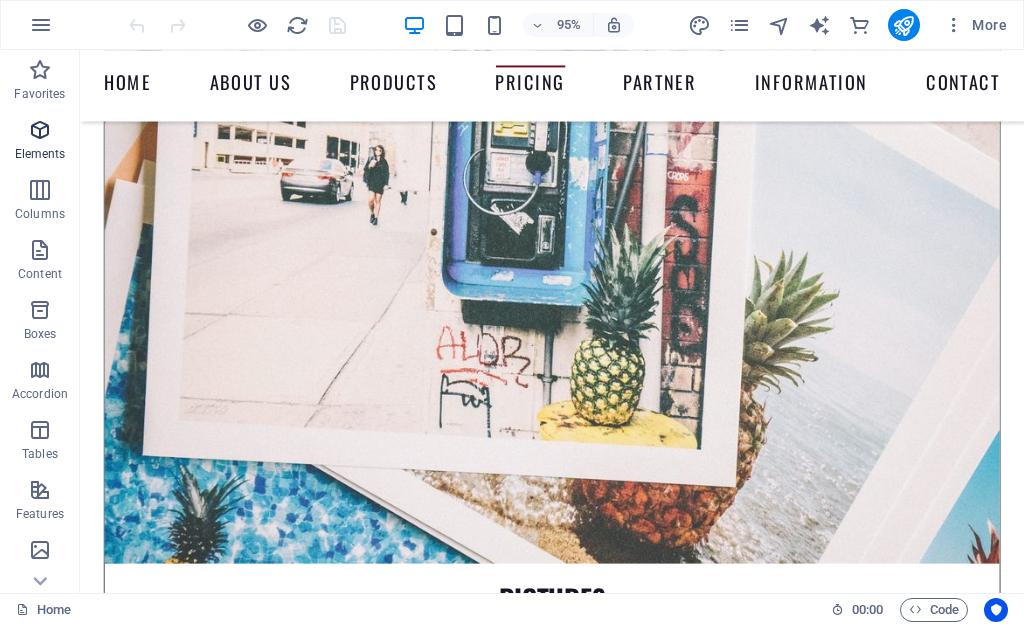 click on "Elements" at bounding box center [40, 154] 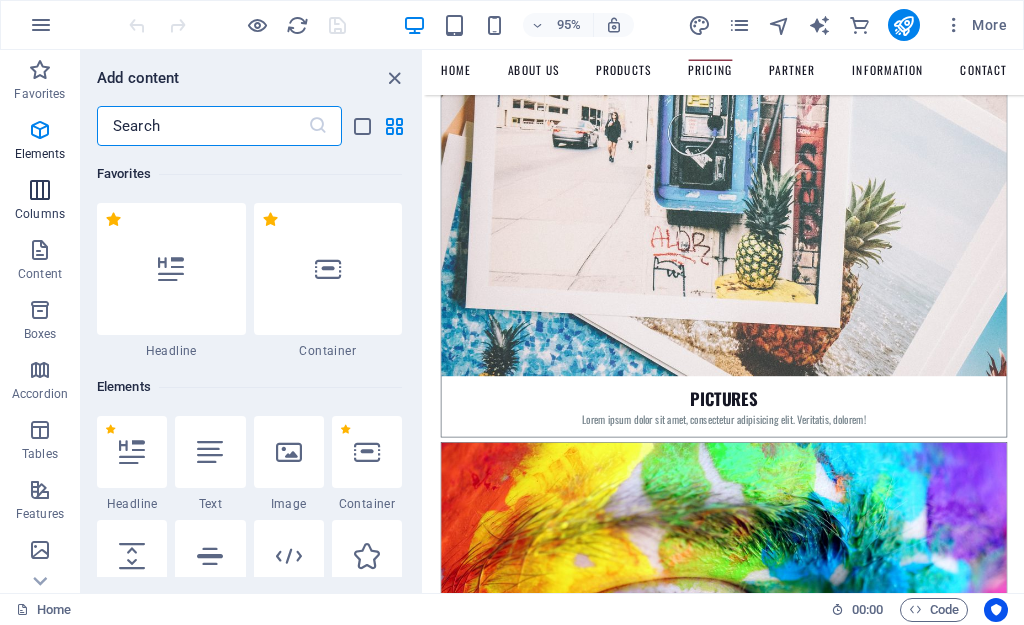 click on "Columns" at bounding box center (40, 214) 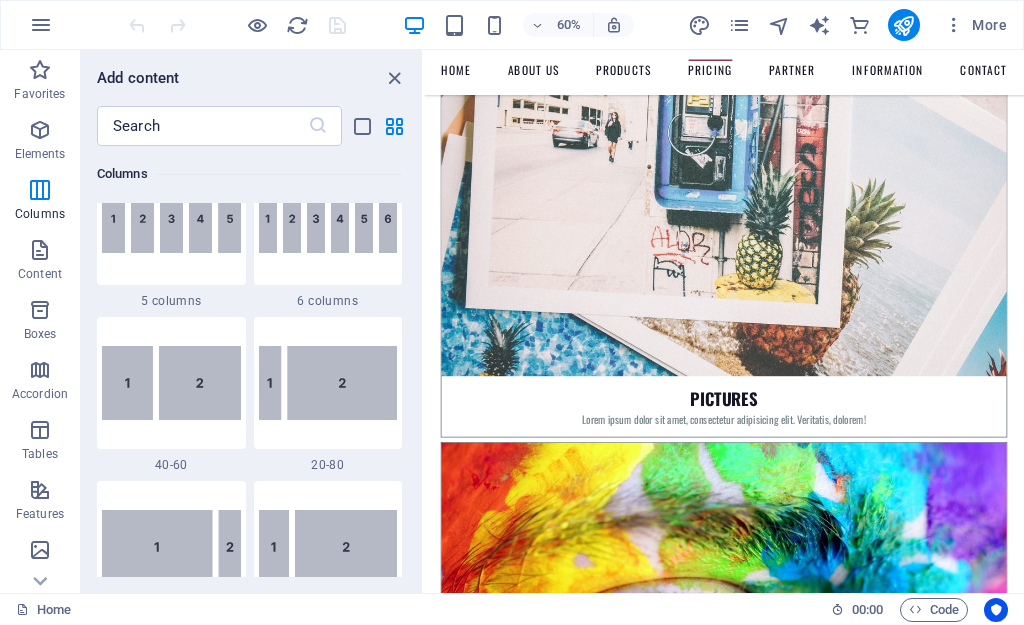 scroll, scrollTop: 1390, scrollLeft: 0, axis: vertical 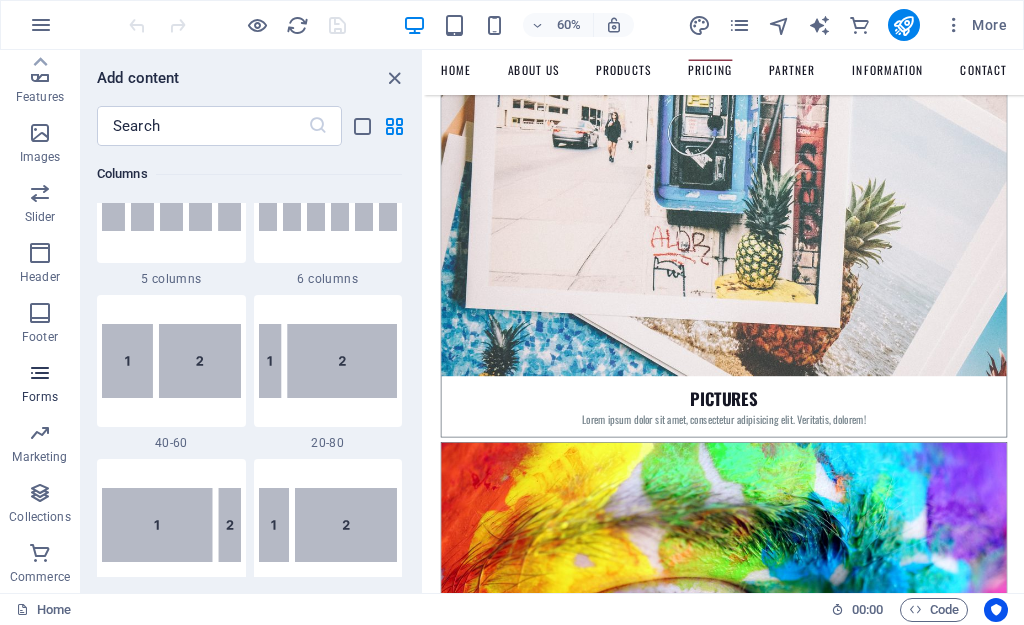 click at bounding box center (40, 373) 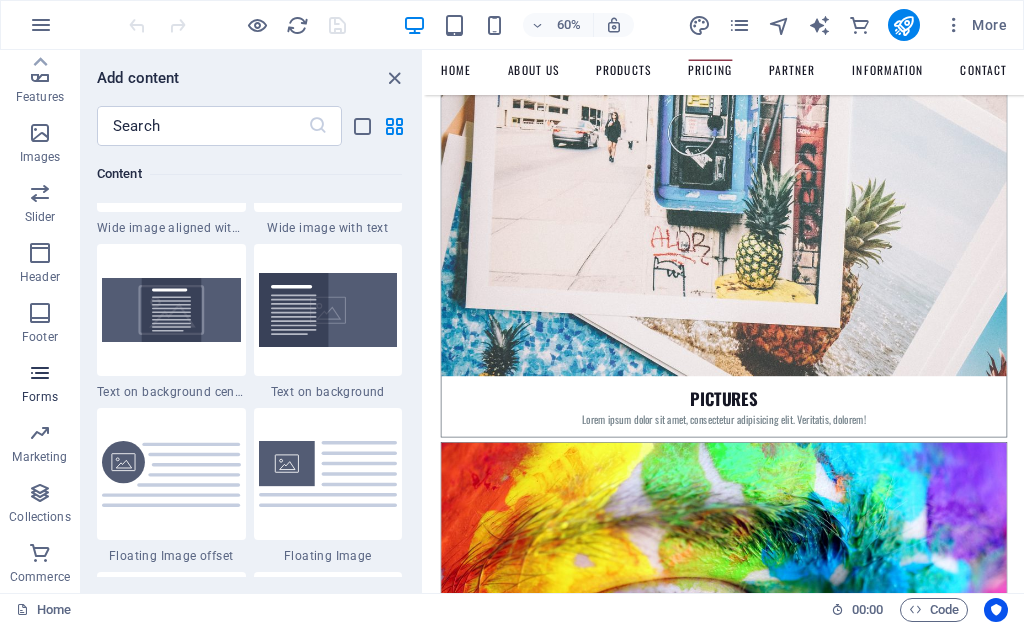 scroll, scrollTop: 14600, scrollLeft: 0, axis: vertical 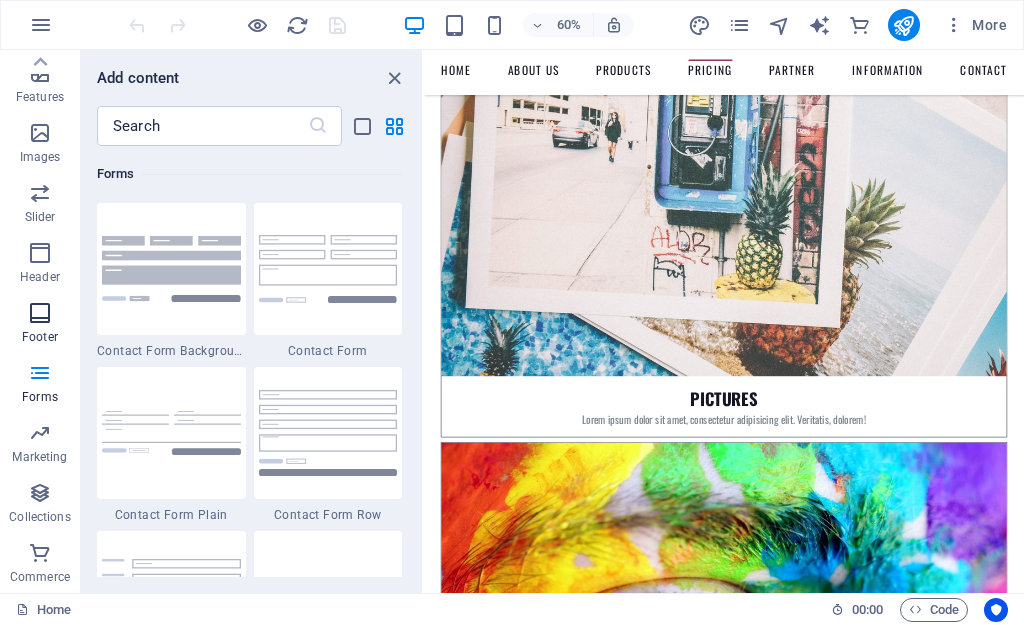 click at bounding box center [40, 313] 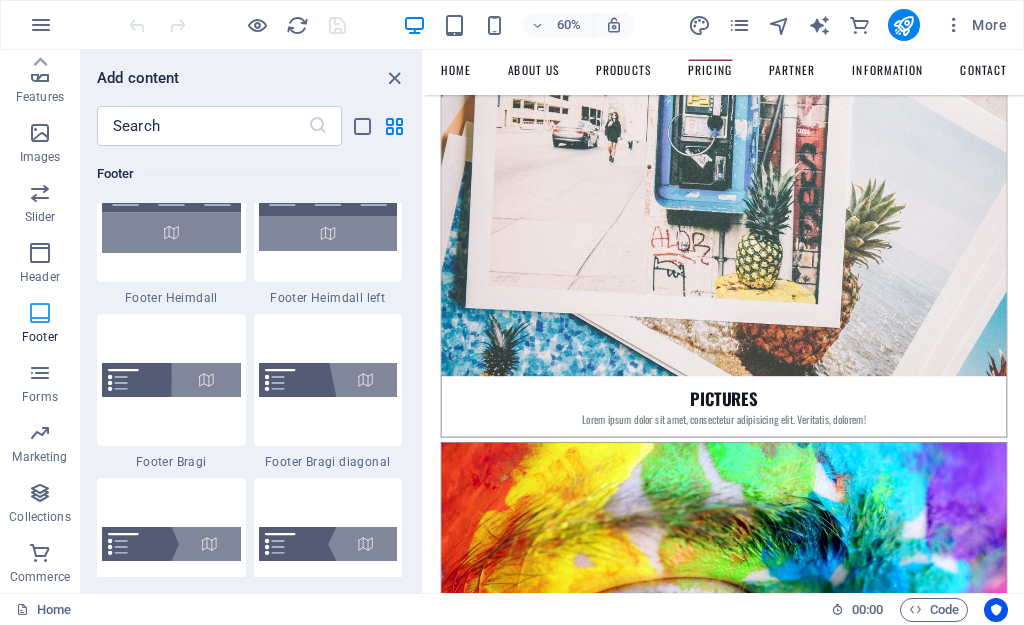 scroll, scrollTop: 13239, scrollLeft: 0, axis: vertical 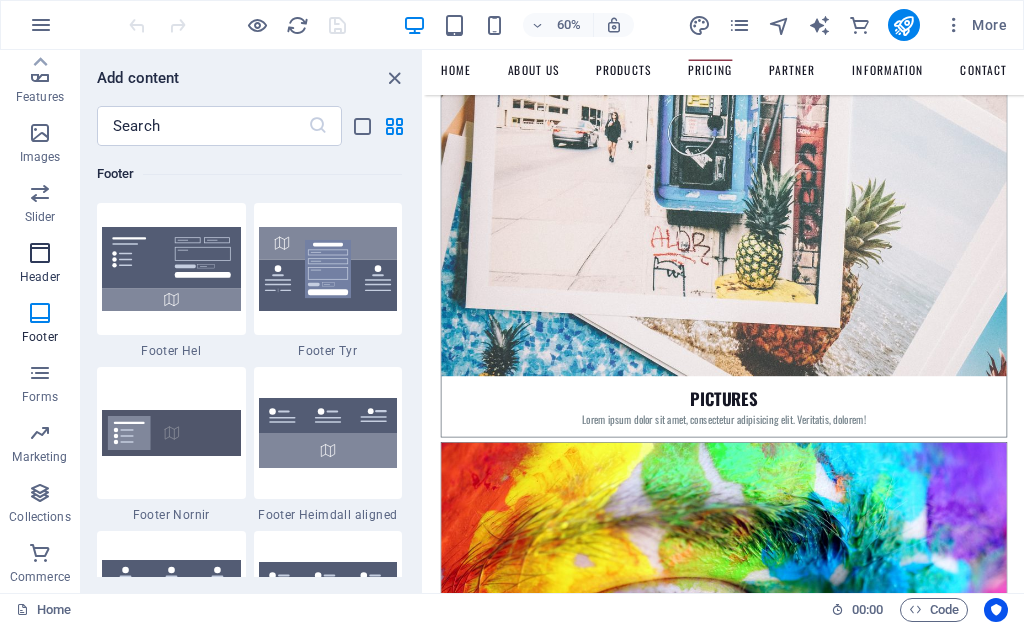 click on "Header" at bounding box center (40, 277) 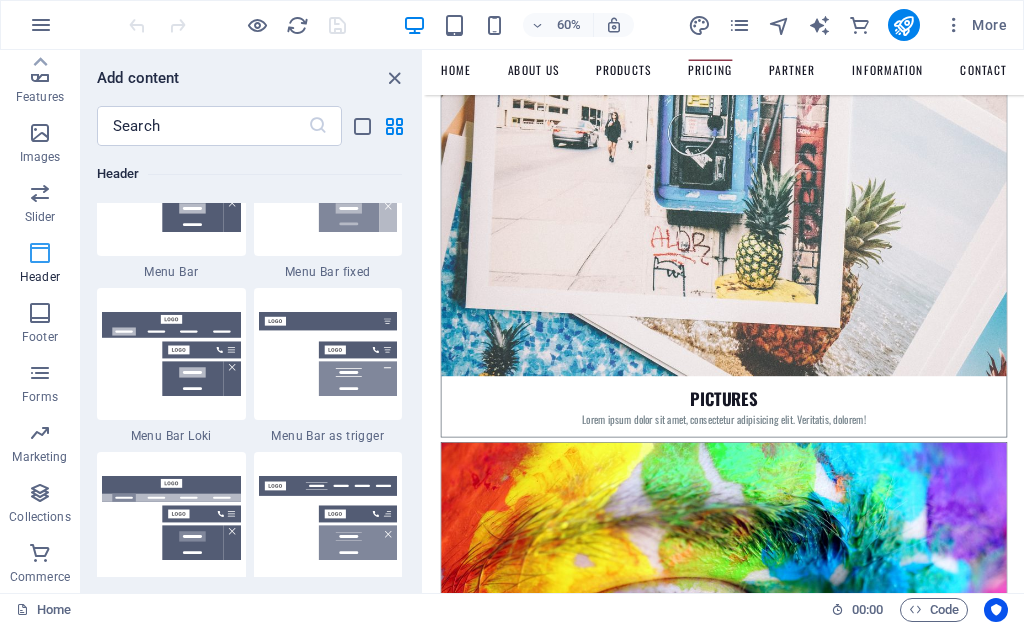 scroll, scrollTop: 12042, scrollLeft: 0, axis: vertical 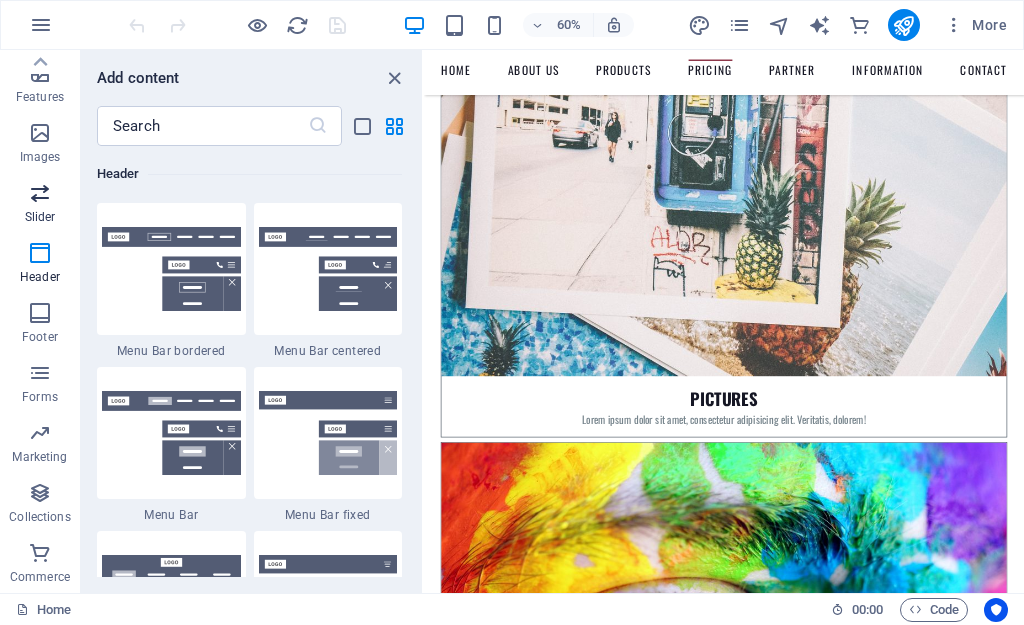 click at bounding box center (40, 193) 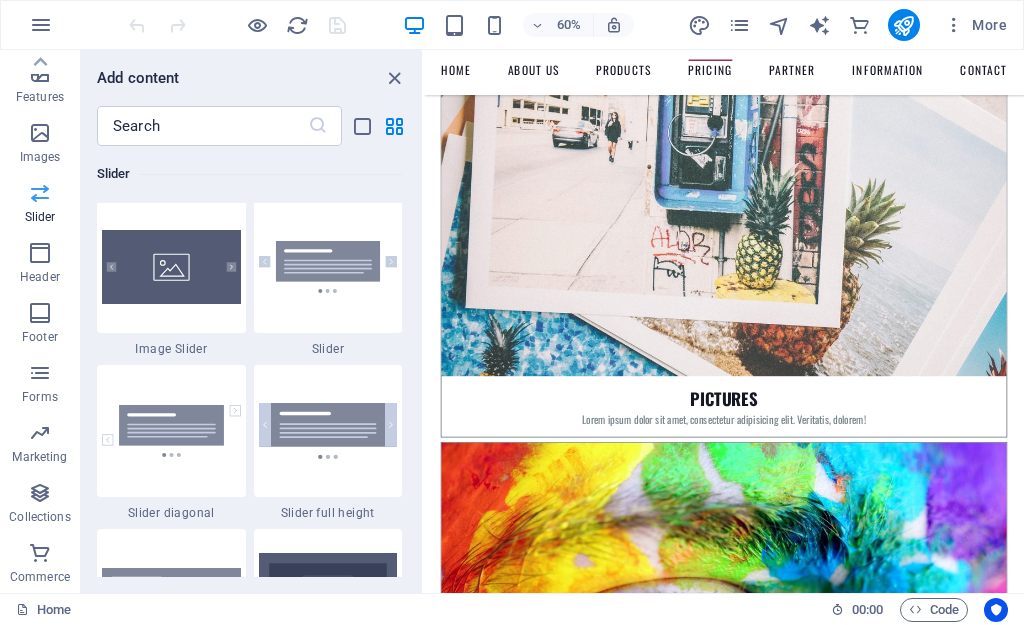 scroll, scrollTop: 11337, scrollLeft: 0, axis: vertical 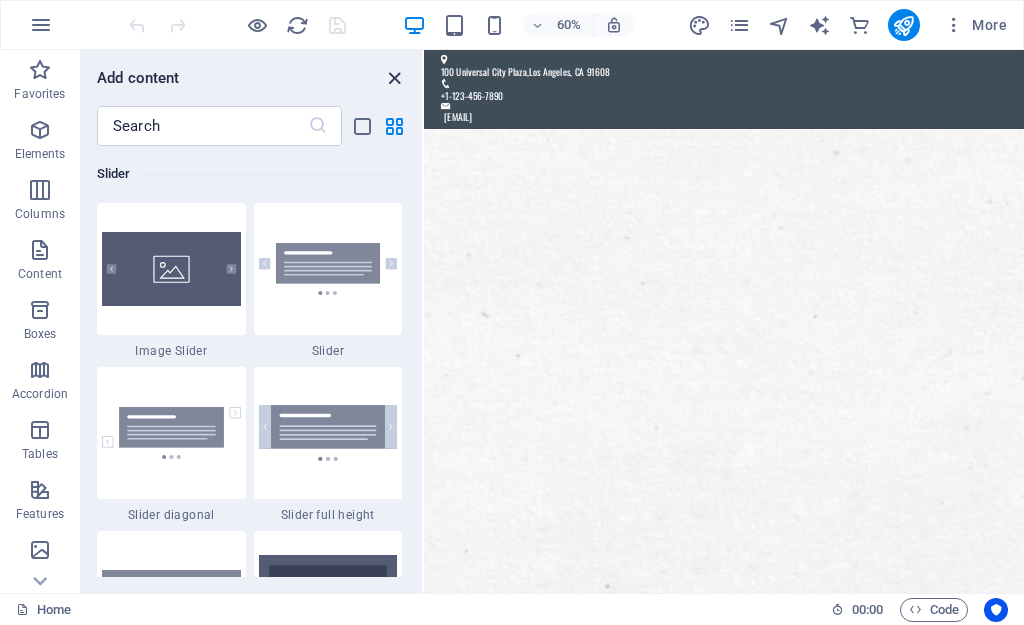 click at bounding box center [394, 78] 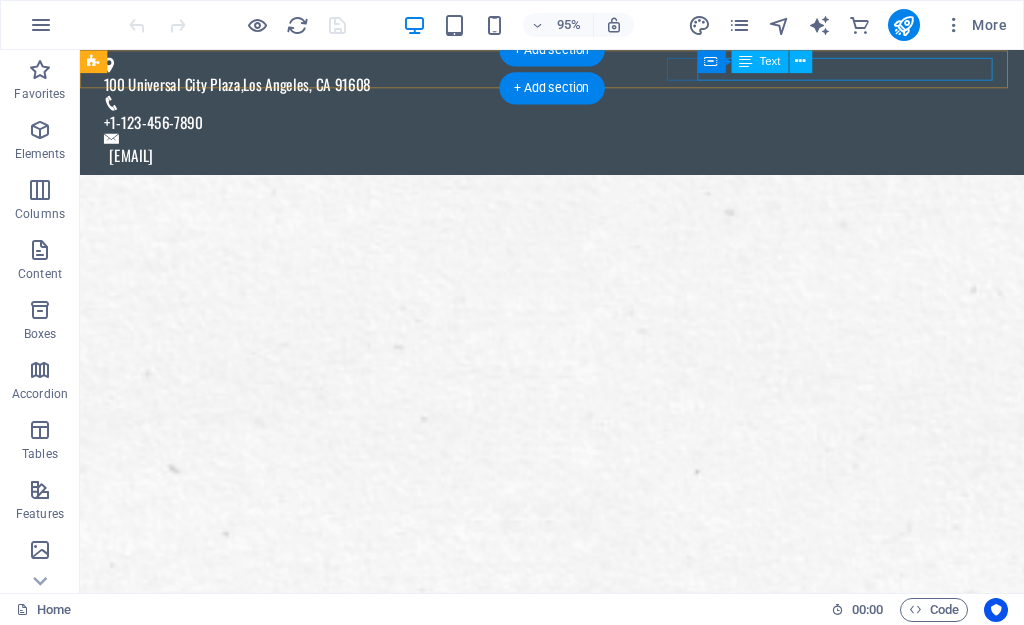 click on "[USER]@[DOMAIN]" at bounding box center (580, 161) 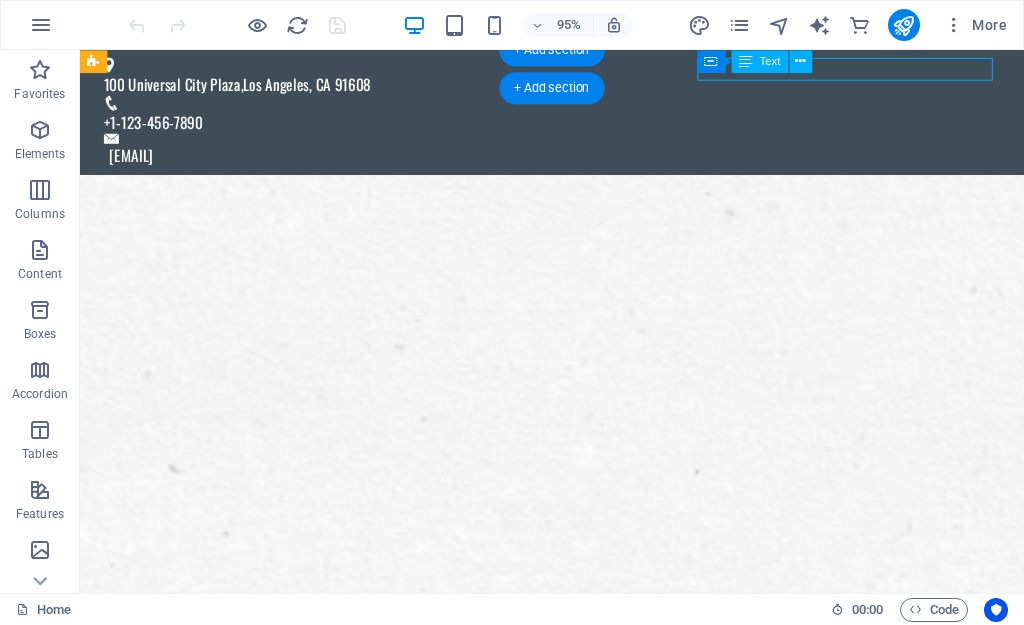 click on "[USER]@[DOMAIN]" at bounding box center (580, 161) 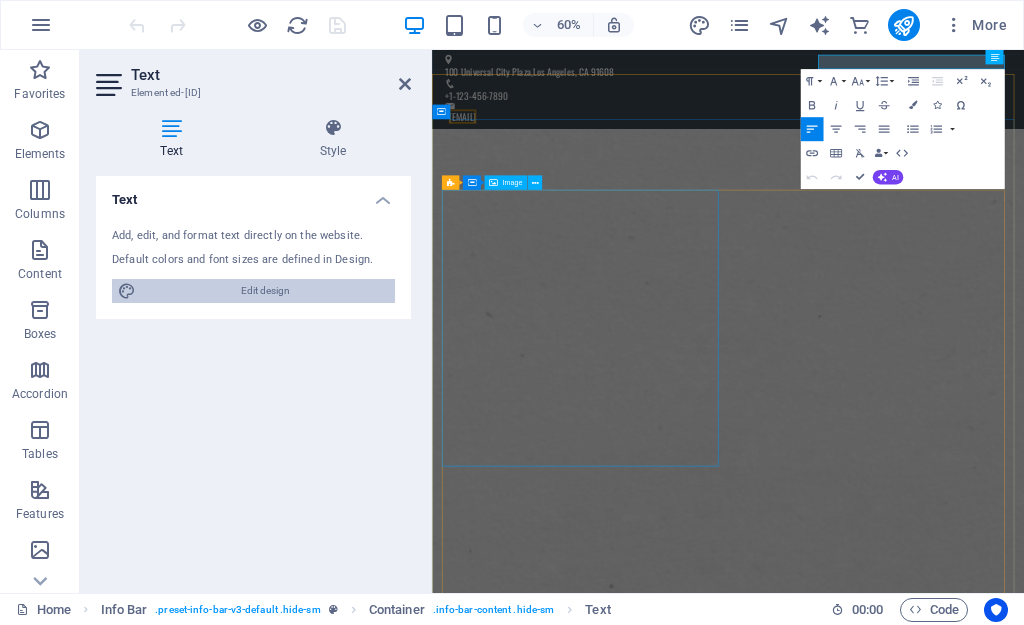 click on "Add, edit, and format text directly on the website. Default colors and font sizes are defined in Design. Edit design" at bounding box center (253, 265) 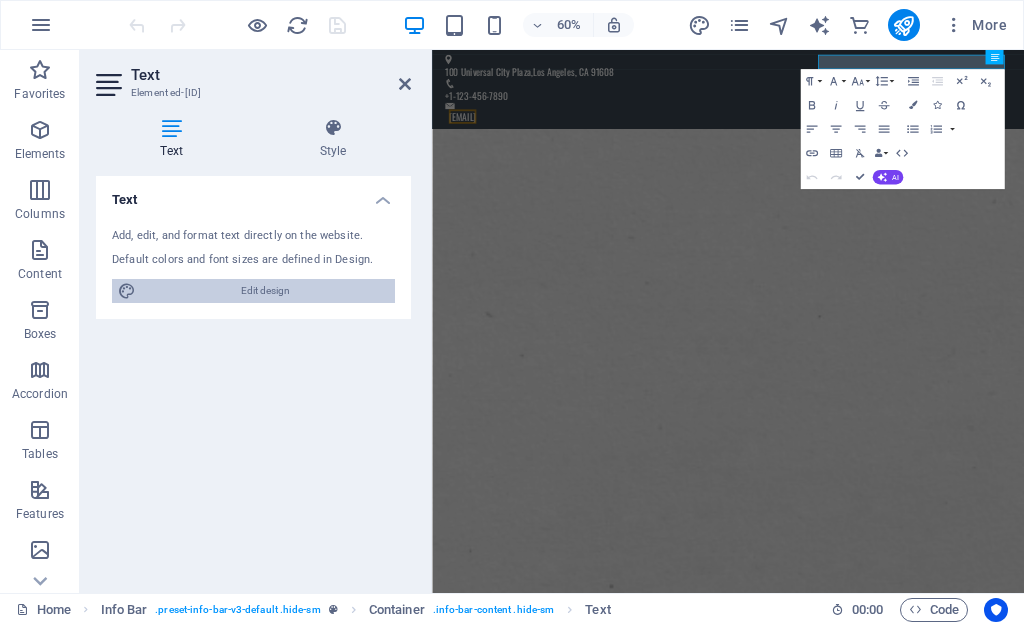 click on "Edit design" at bounding box center [265, 291] 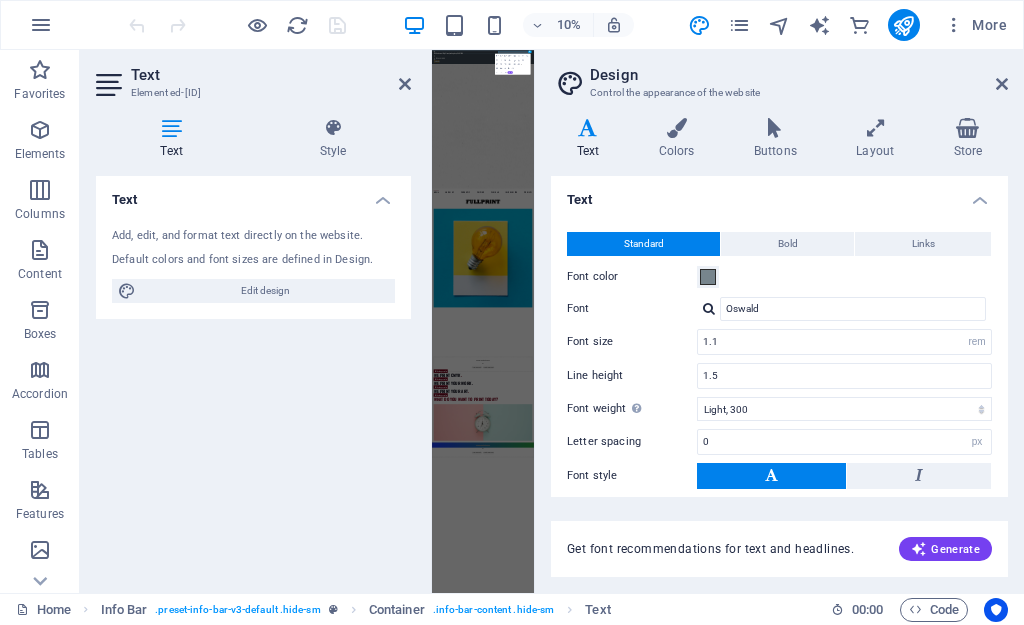 scroll, scrollTop: 135, scrollLeft: 0, axis: vertical 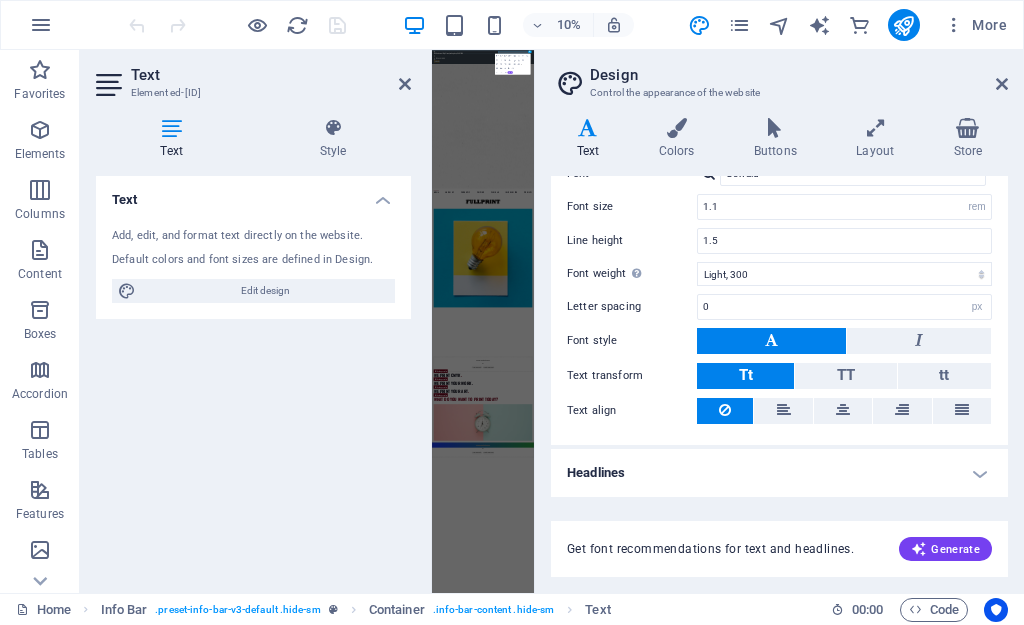 click on "Headlines" at bounding box center (779, 473) 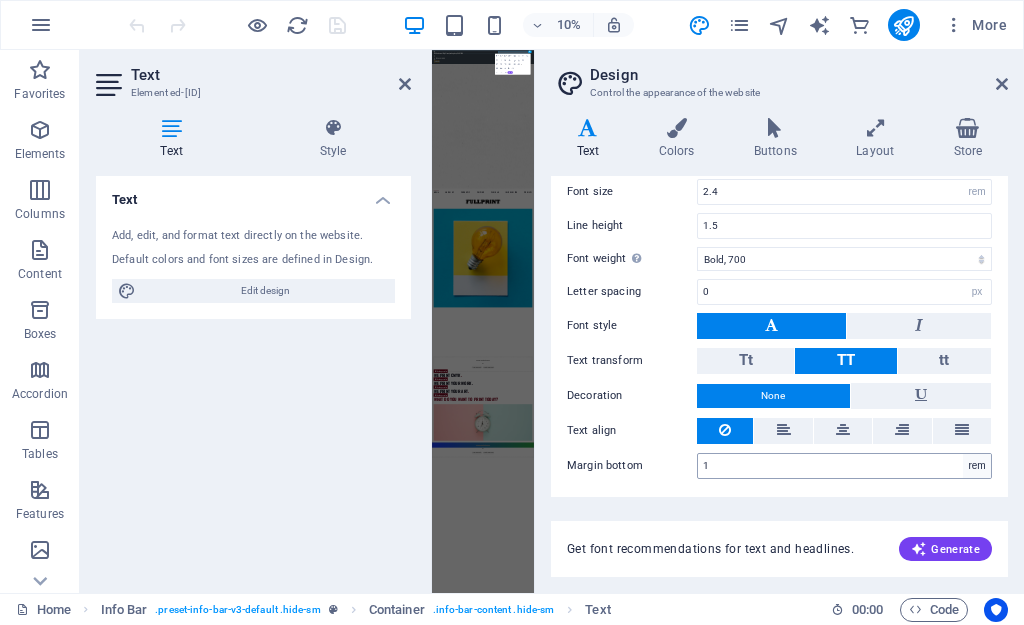 scroll, scrollTop: 560, scrollLeft: 0, axis: vertical 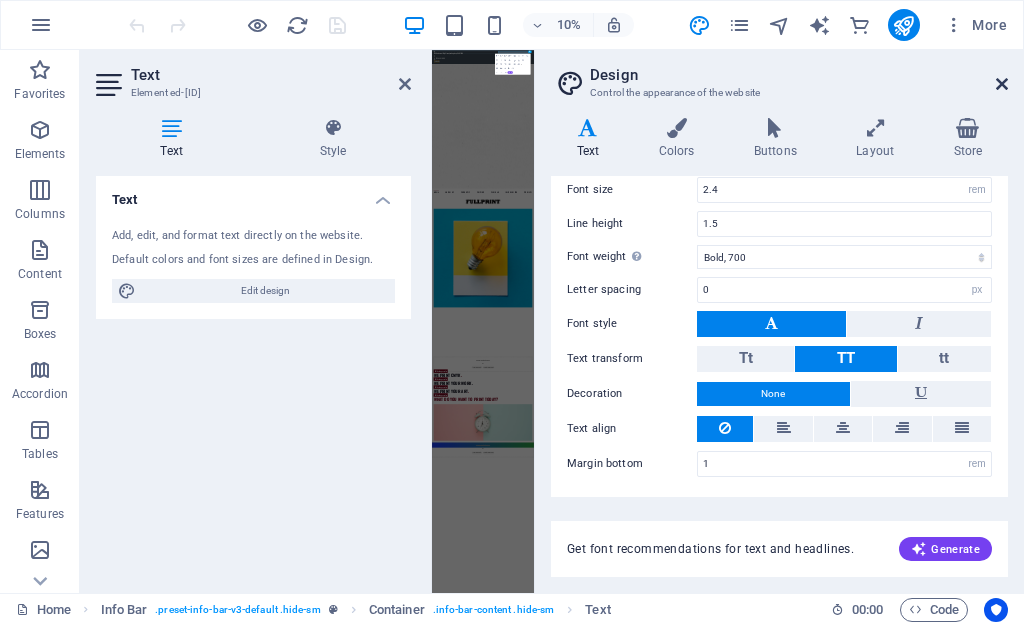 click at bounding box center [1002, 84] 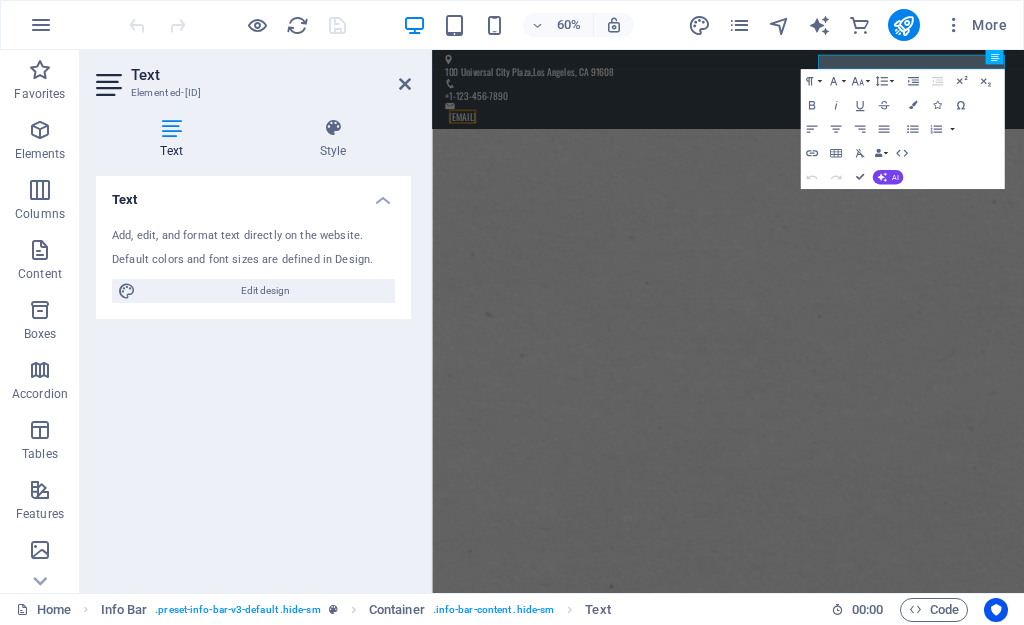 click at bounding box center [-1621, 2521] 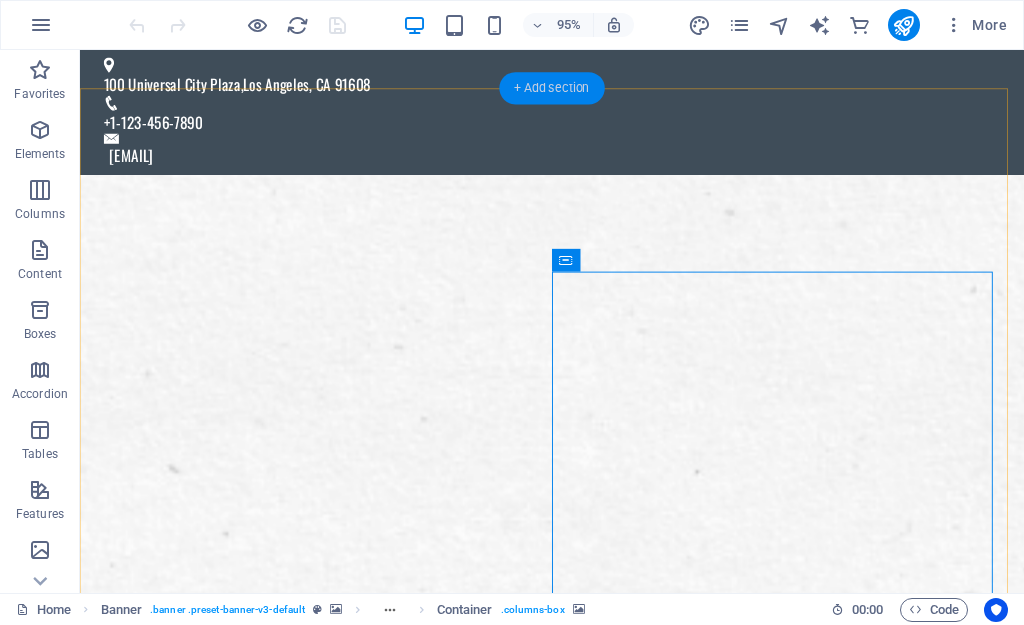 click on "+ Add section" at bounding box center [551, 88] 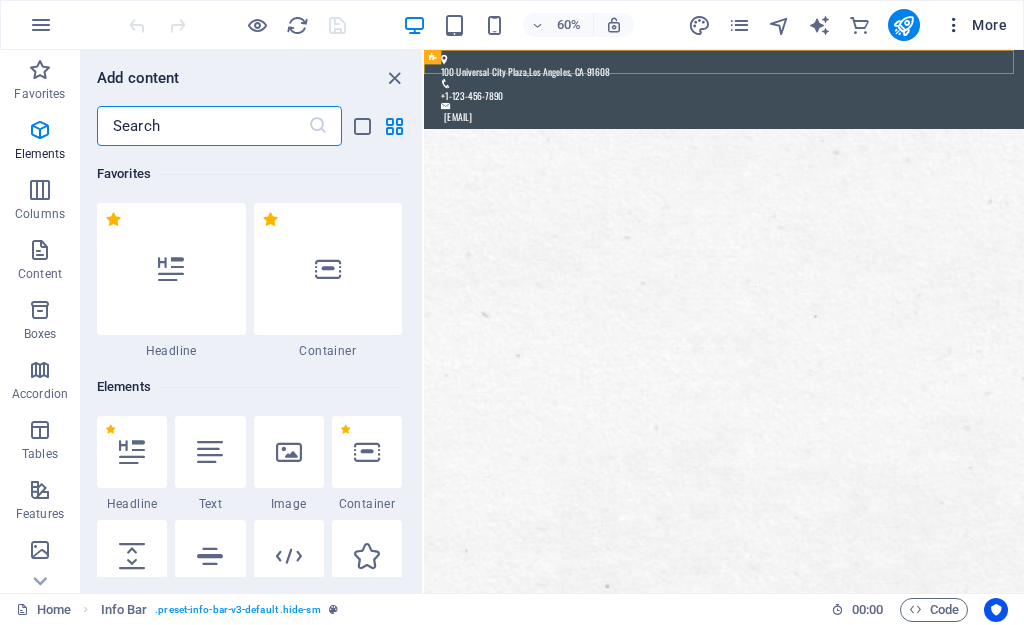 scroll, scrollTop: 3499, scrollLeft: 0, axis: vertical 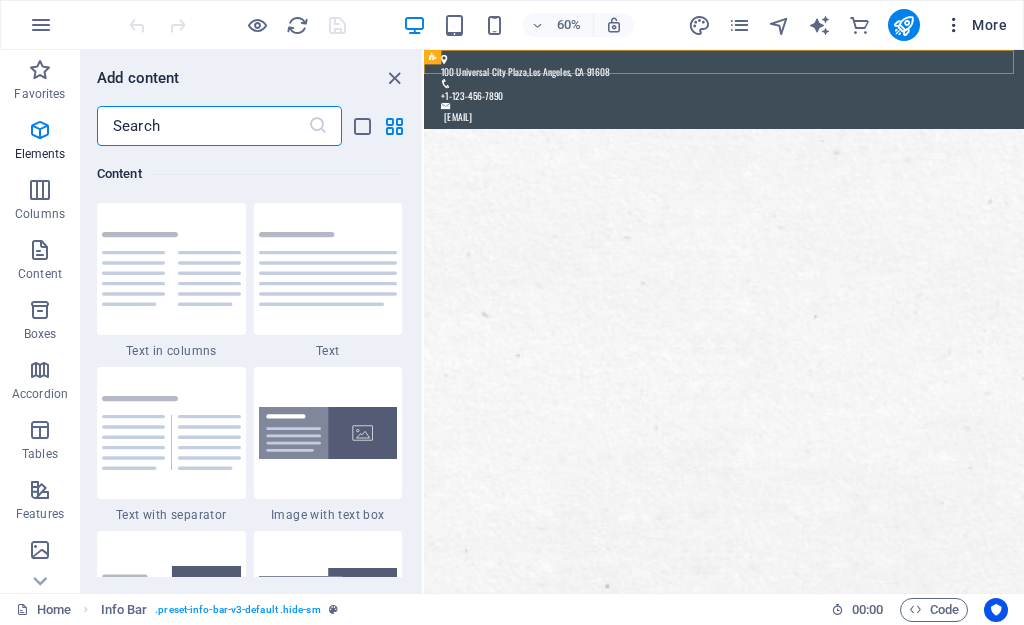 click on "More" at bounding box center [975, 25] 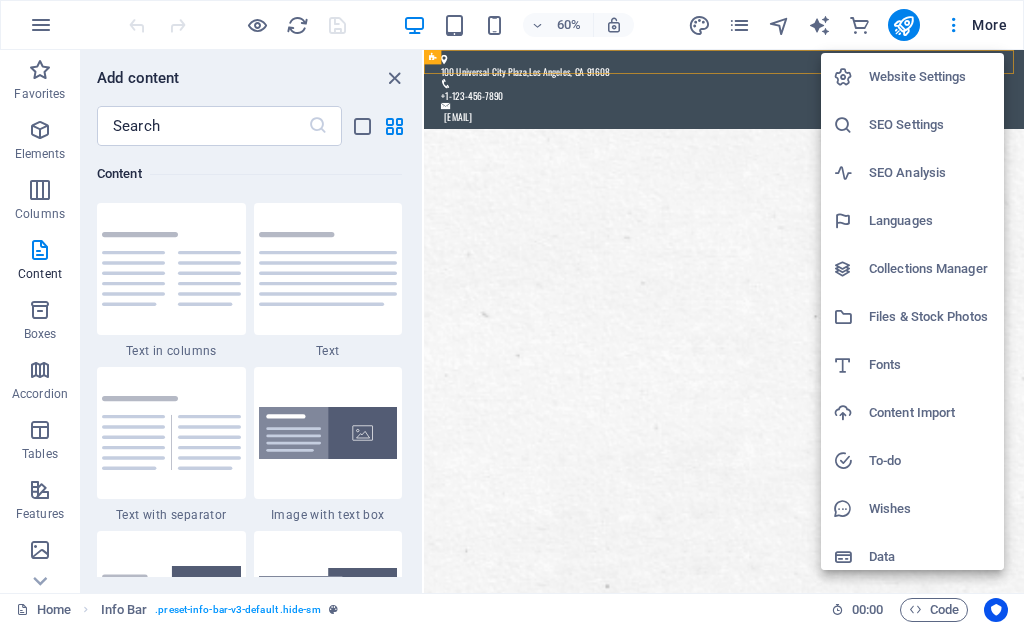 click at bounding box center (512, 312) 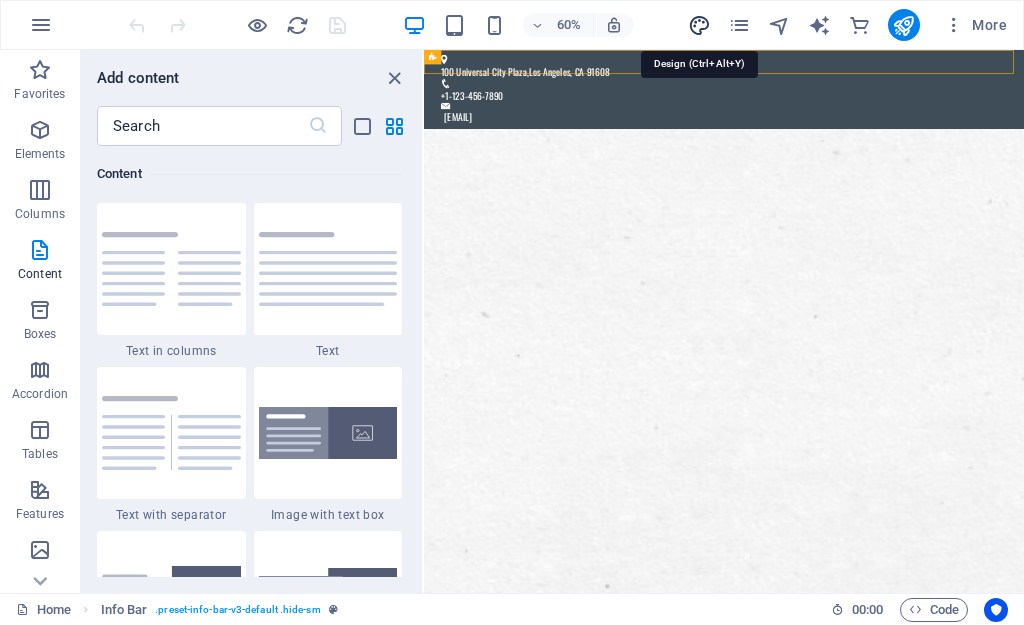 click at bounding box center (699, 25) 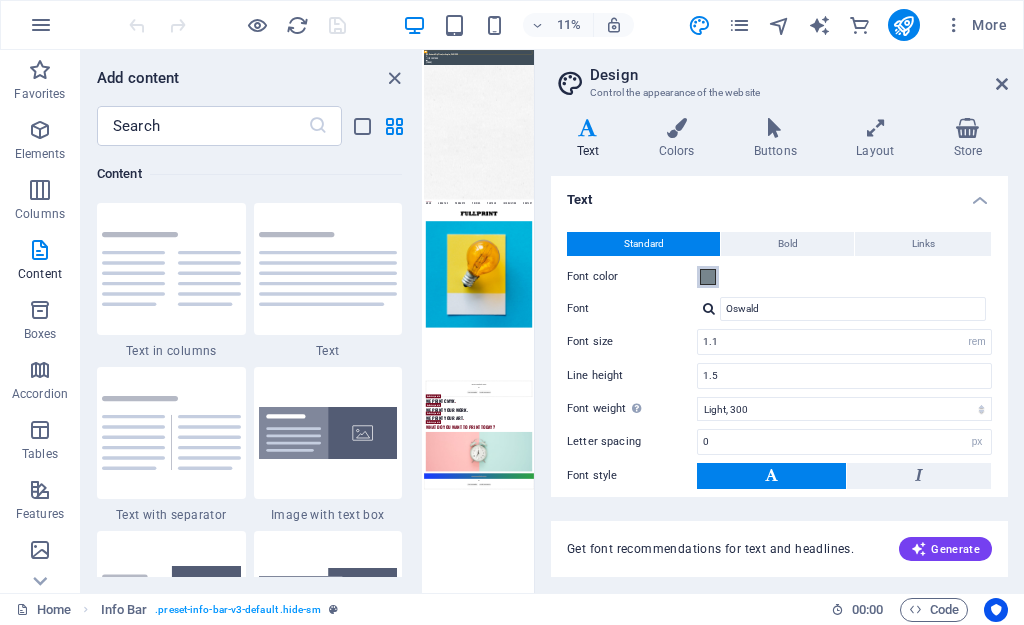 click at bounding box center (708, 277) 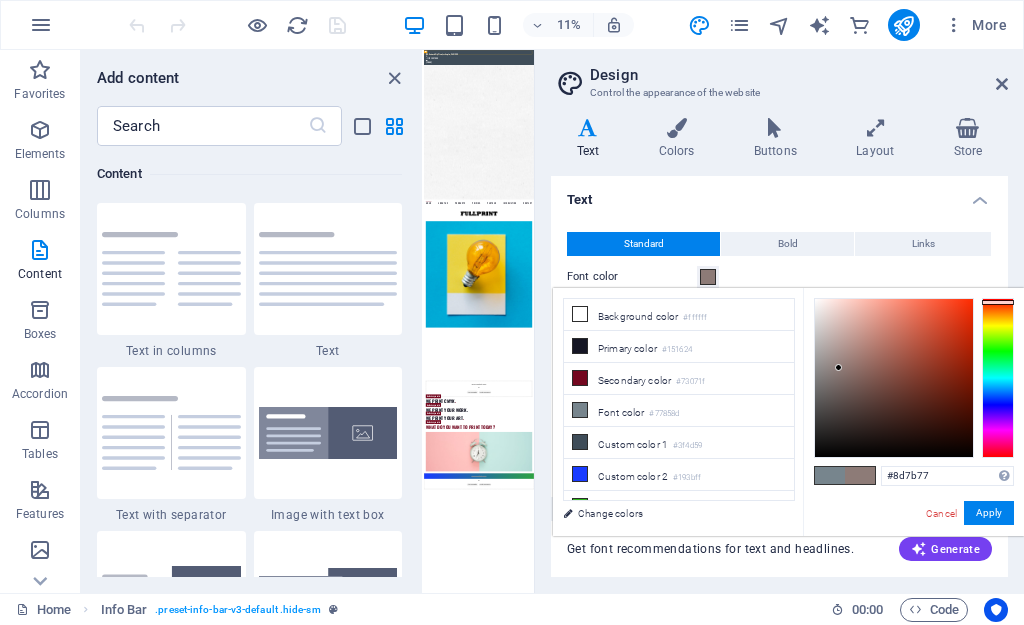 drag, startPoint x: 995, startPoint y: 313, endPoint x: 994, endPoint y: 301, distance: 12.0415945 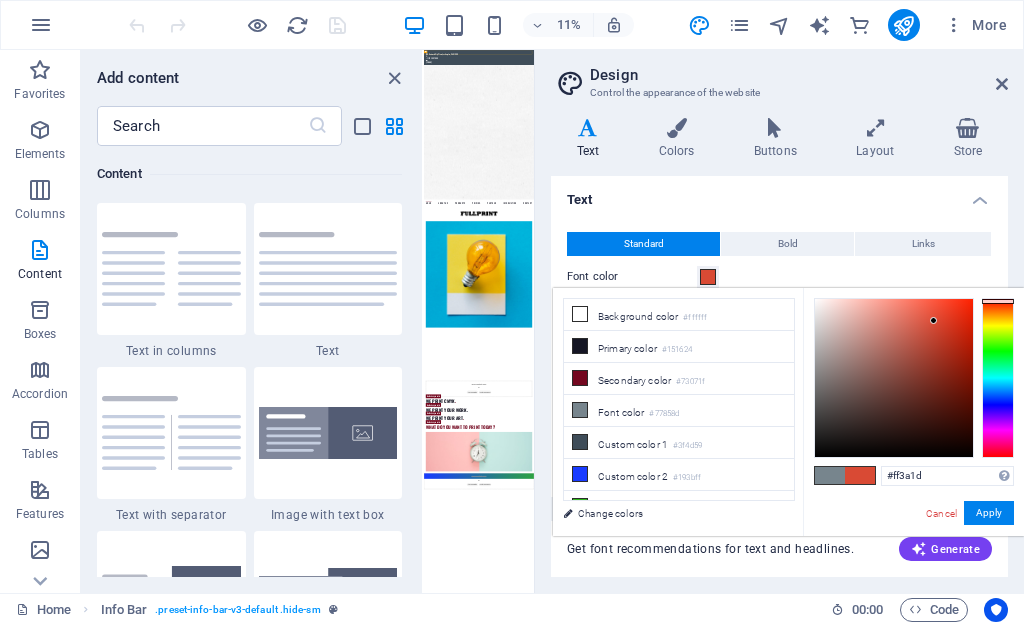 type on "#ff391b" 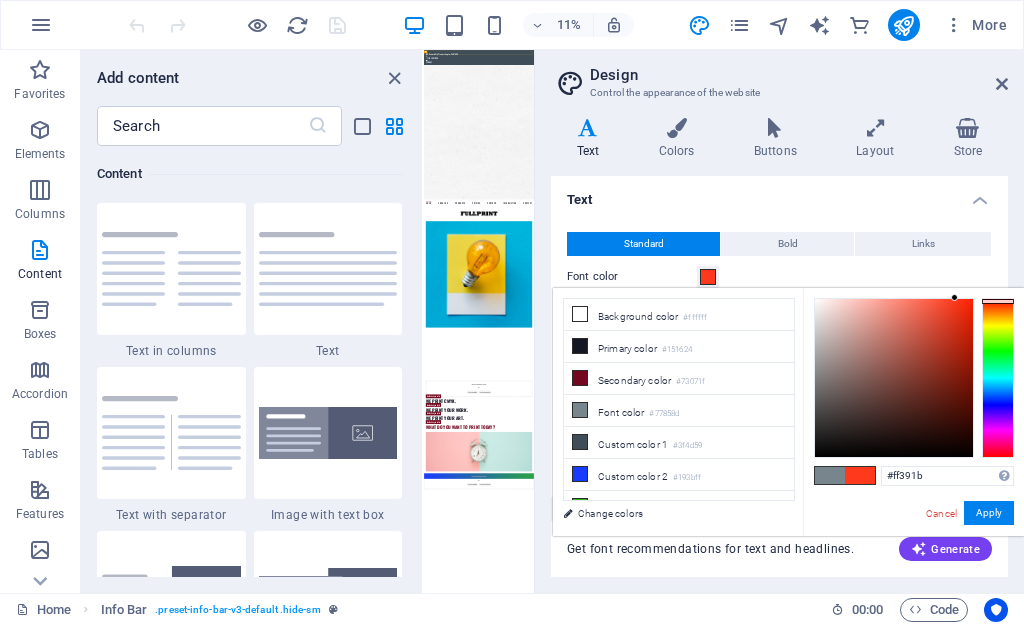 drag, startPoint x: 957, startPoint y: 298, endPoint x: 955, endPoint y: 282, distance: 16.124516 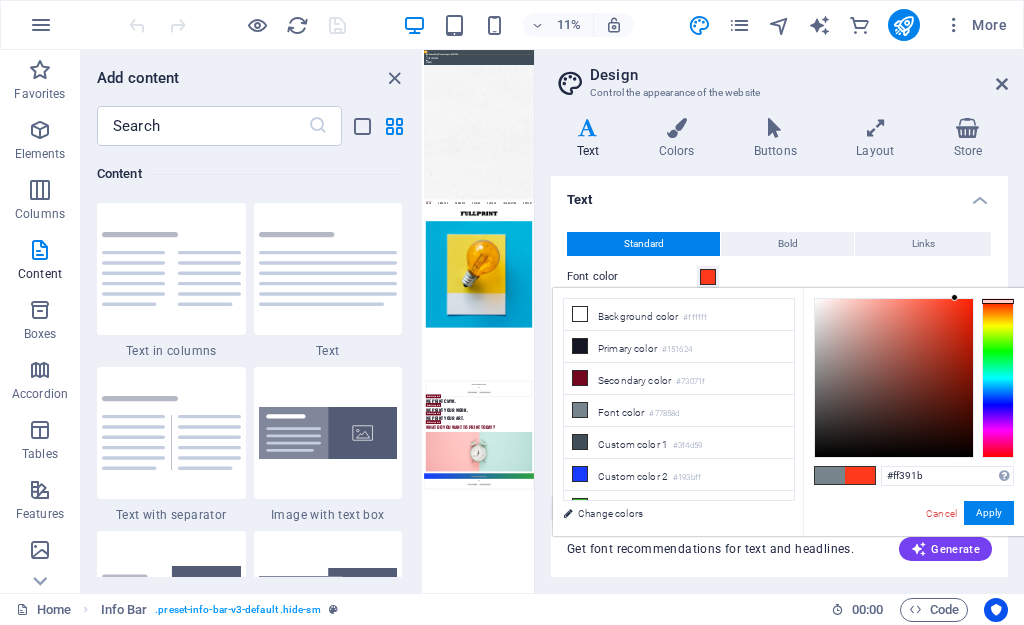 click on "nishataadhar.shop Home Favorites Elements Columns Content Boxes Accordion Tables Features Images Slider Header Footer Forms Marketing Collections Commerce Add content ​ Favorites 1 Star Headline 1 Star Container Elements 1 Star Headline 1 Star Text 1 Star Image 1 Star Container 1 Star Spacer 1 Star Separator 1 Star HTML 1 Star Icon 1 Star Button 1 Star Logo 1 Star SVG 1 Star Image slider 1 Star Slider 1 Star Gallery 1 Star Menu 1 Star Map 1 Star Facebook 1 Star Video 1 Star YouTube 1 Star Vimeo 1 Star Document 1 Star Audio 1 Star Iframe 1 Star Privacy 1 Star Languages Columns 1 Star Container 1 Star 2 columns 1 Star 3 columns 1 Star 4 columns 1 Star 5 columns 1 Star 6 columns 1 Star 40-60 1 Star 20-80 1 Star 80-20 1 Star 30-70 1 Star 70-30 1 Star Unequal Columns 1 Star 25-25-50 1 Star 25-50-25 1 Star 50-25-25 1 Star 20-60-20 1 Star 50-16-16-16 1 Star 16-16-16-50 1 Star Grid 2-1 1 Star Grid 1-2 1 Star Grid 3-1 1 Star Grid 1-3 ​" at bounding box center [512, 312] 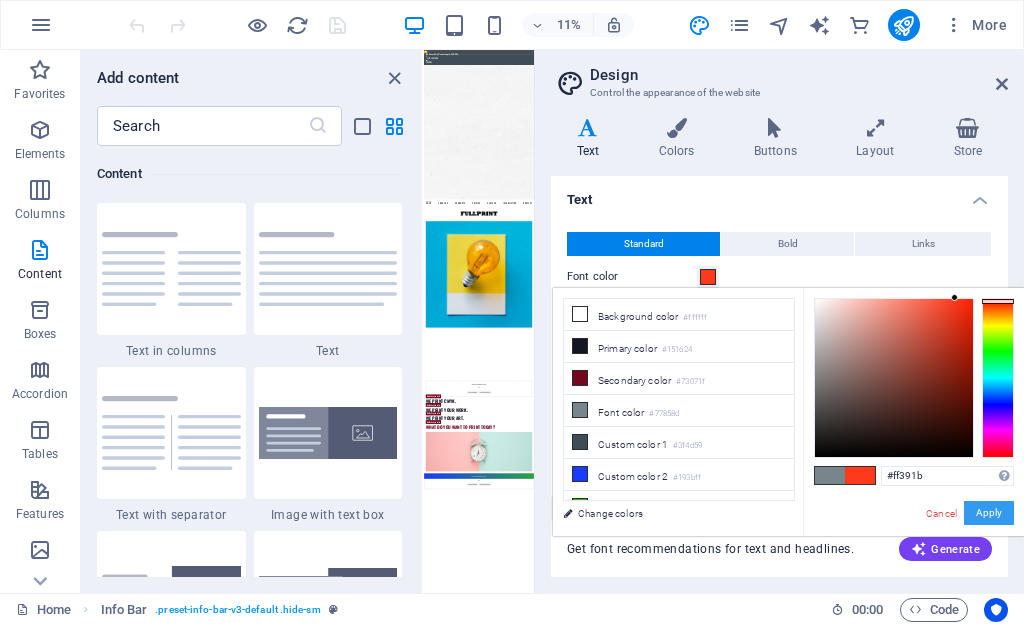 click on "Apply" at bounding box center (989, 513) 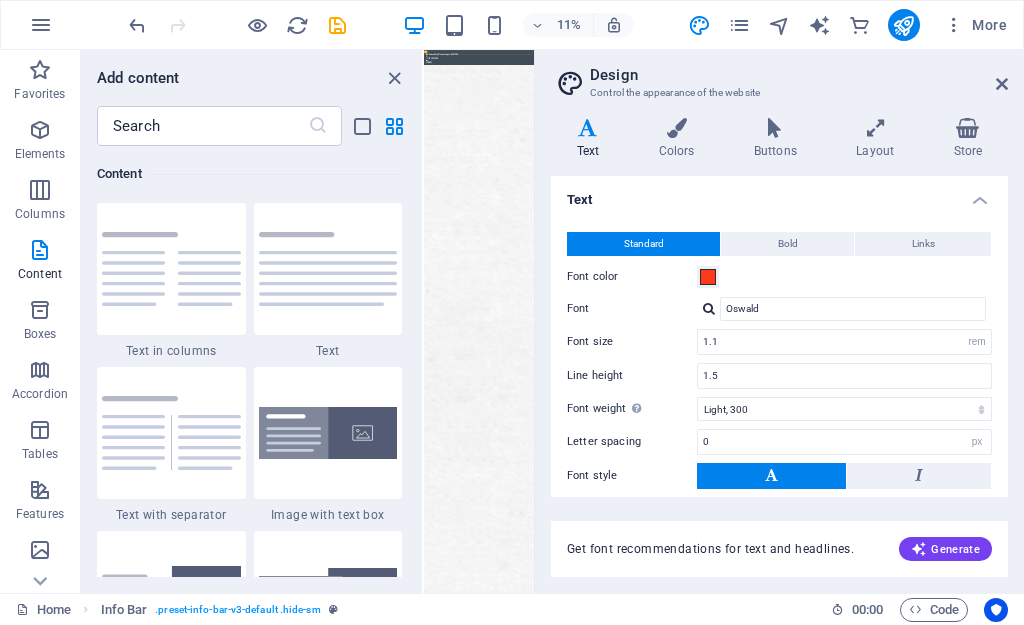 click on "Add content" at bounding box center [251, 78] 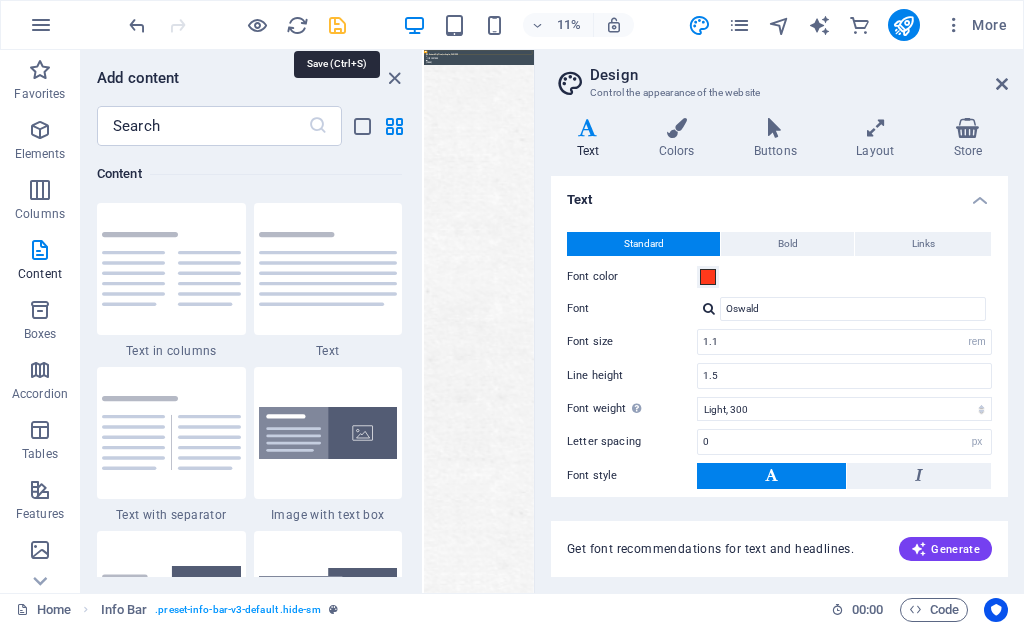 click at bounding box center (337, 25) 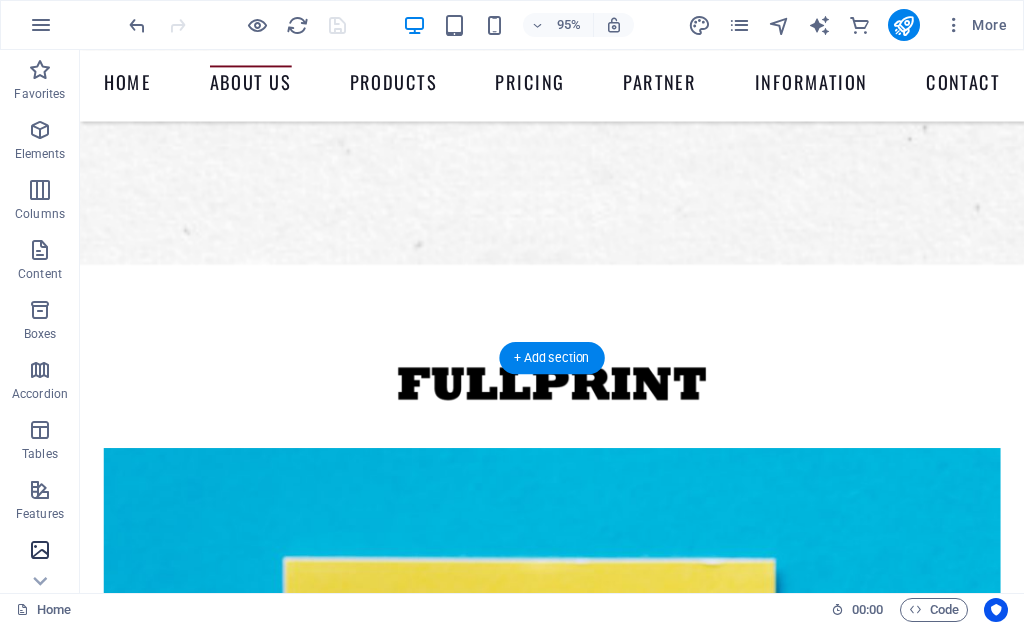 scroll, scrollTop: 1600, scrollLeft: 0, axis: vertical 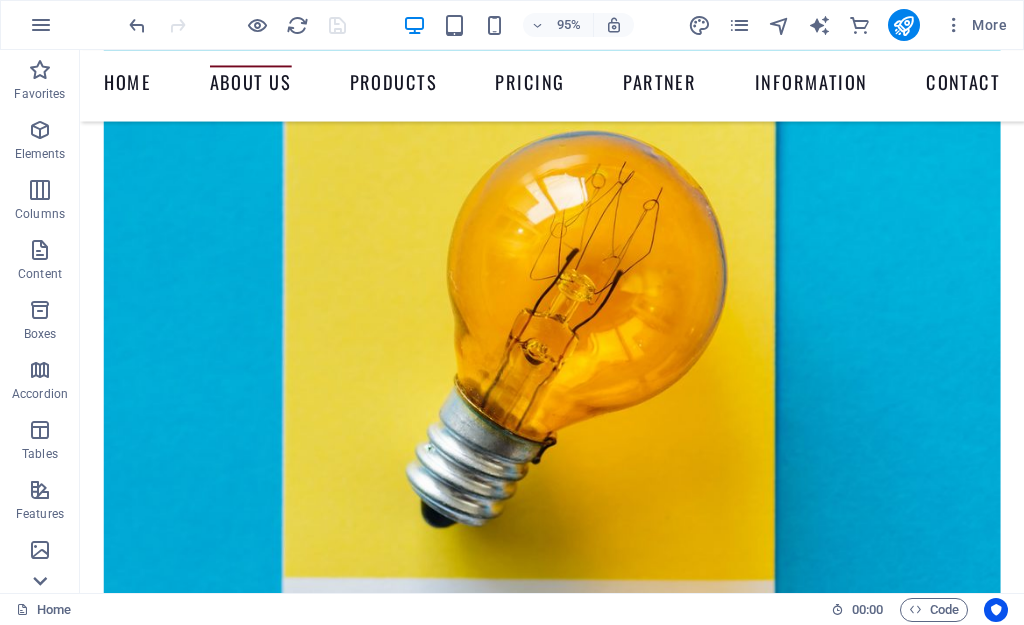 click 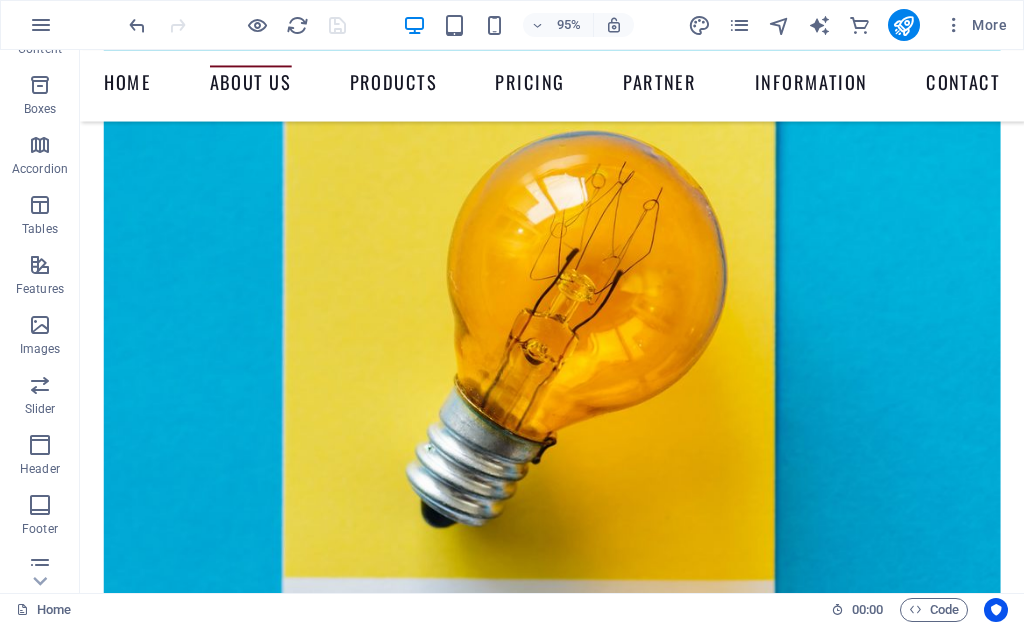 scroll, scrollTop: 417, scrollLeft: 0, axis: vertical 